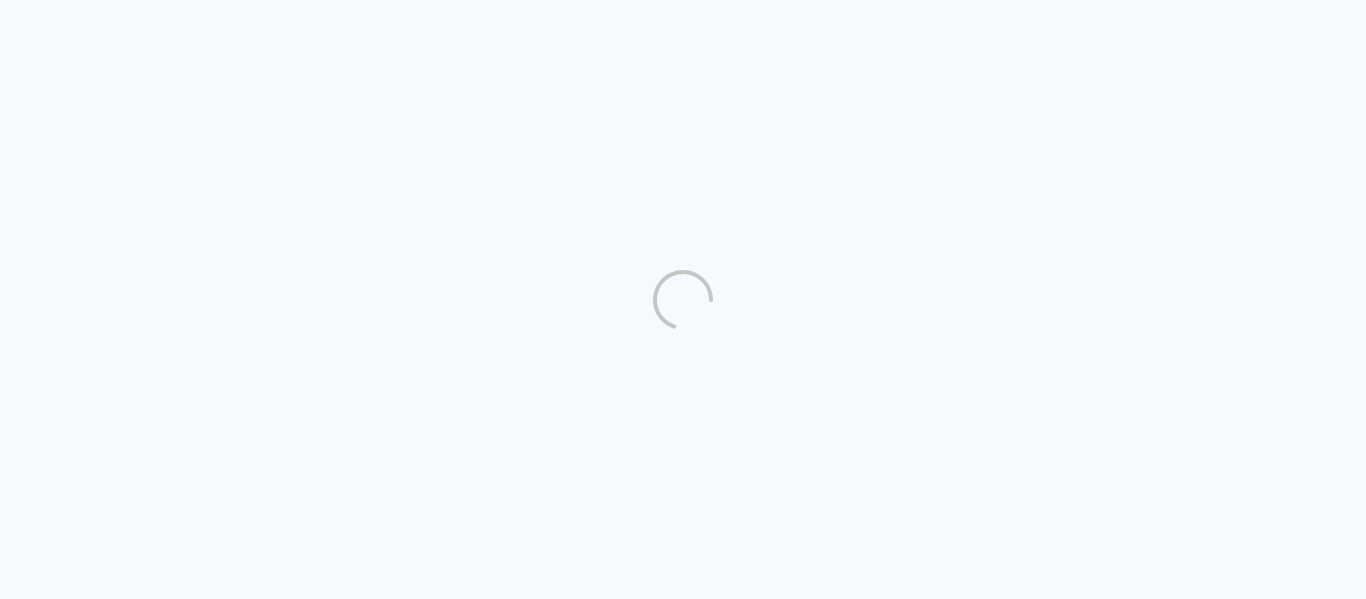 scroll, scrollTop: 0, scrollLeft: 0, axis: both 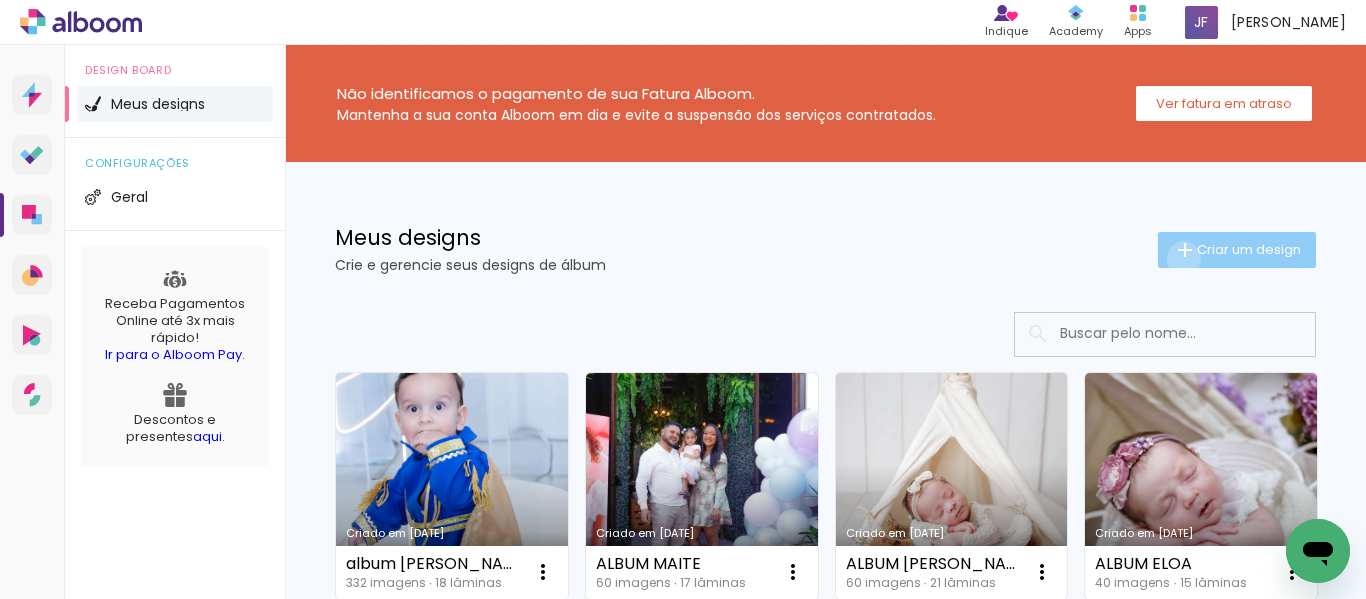 click 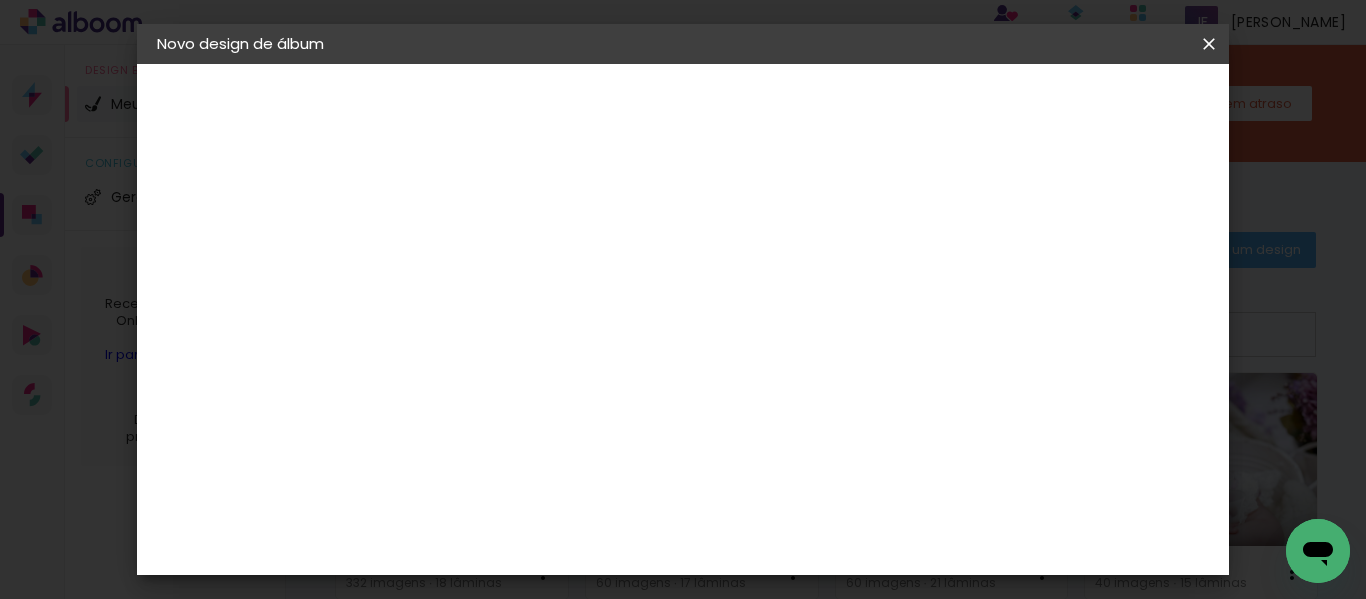 click at bounding box center [484, 268] 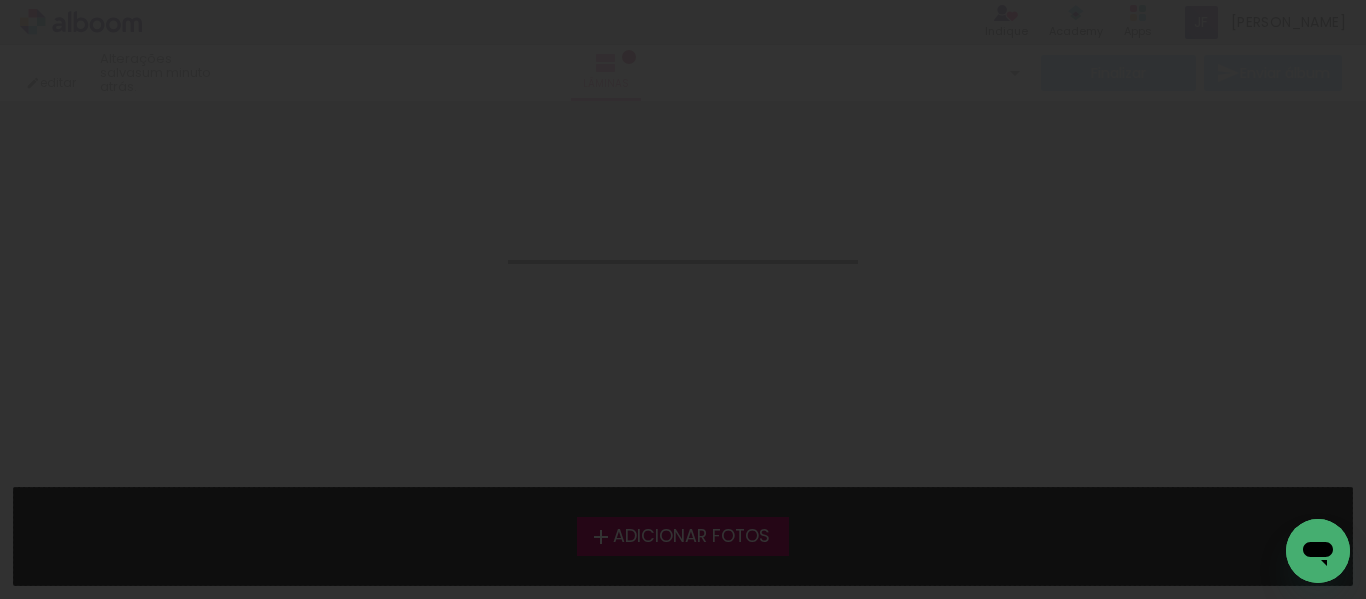 click on "Confirmar Cancelar" at bounding box center [683, 125] 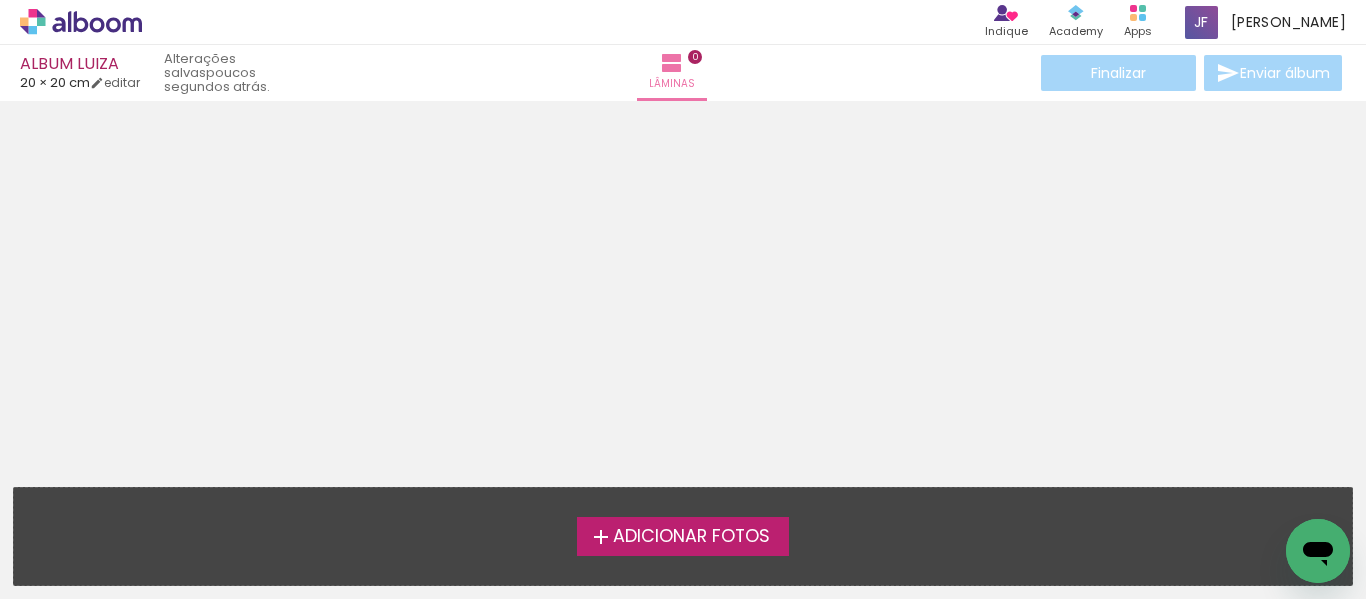 click on "Adicionar Fotos" at bounding box center [691, 537] 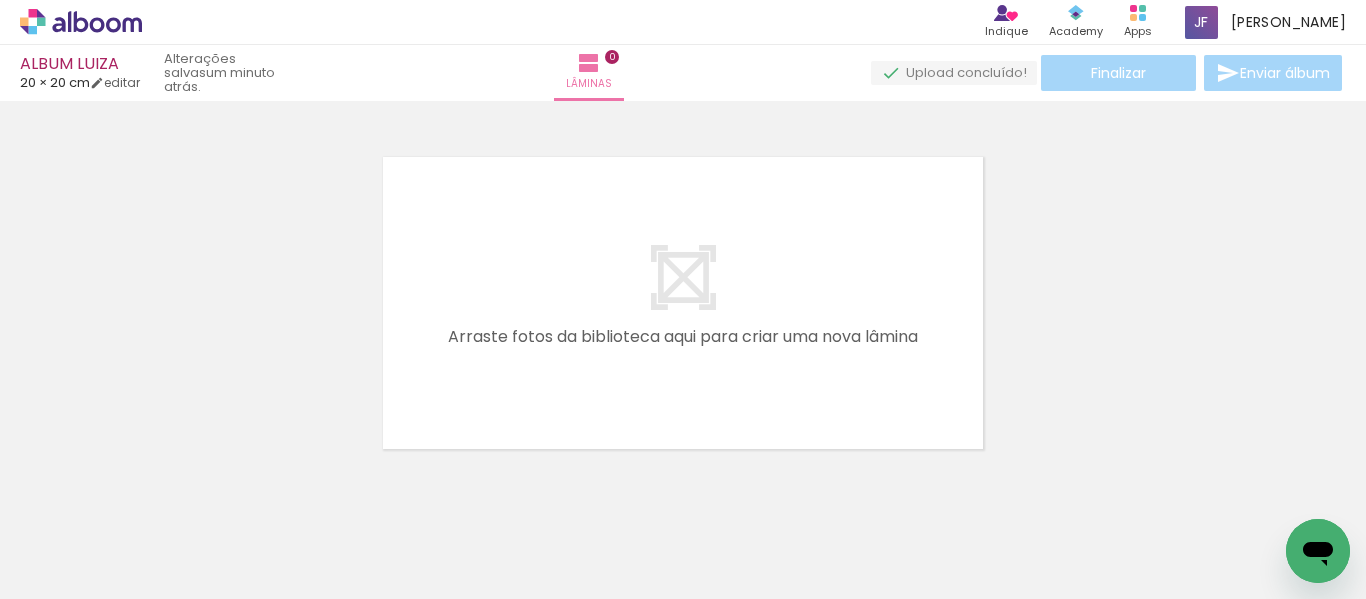 scroll, scrollTop: 25, scrollLeft: 0, axis: vertical 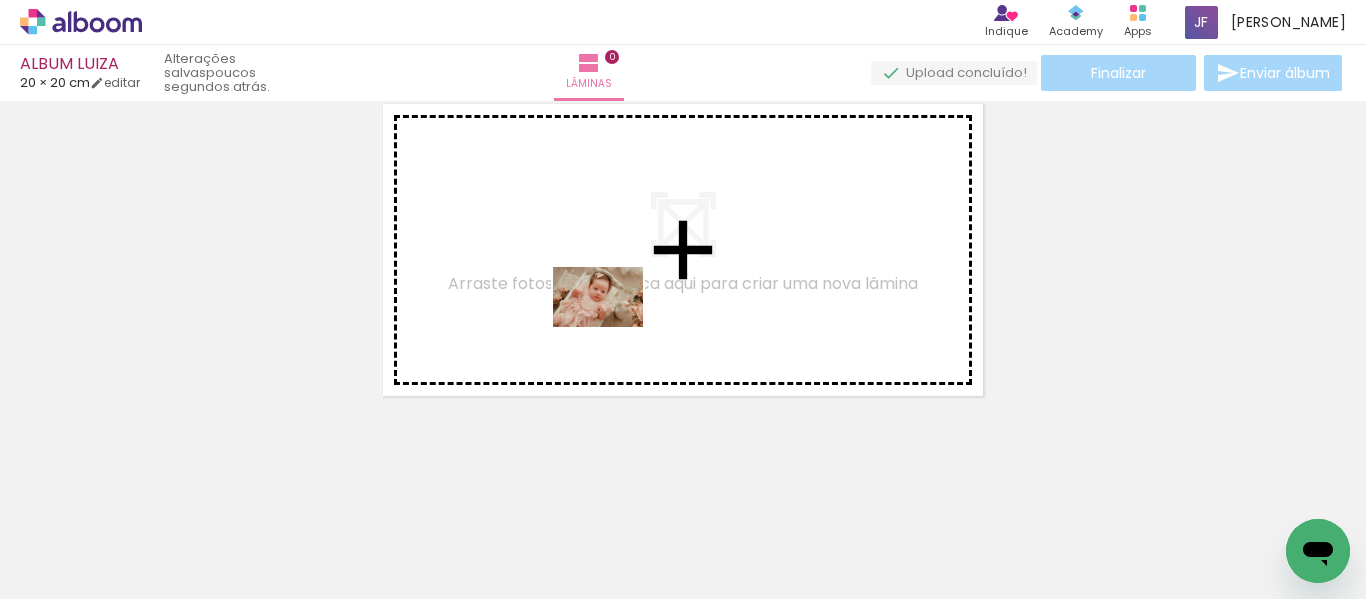 drag, startPoint x: 178, startPoint y: 535, endPoint x: 613, endPoint y: 327, distance: 482.17114 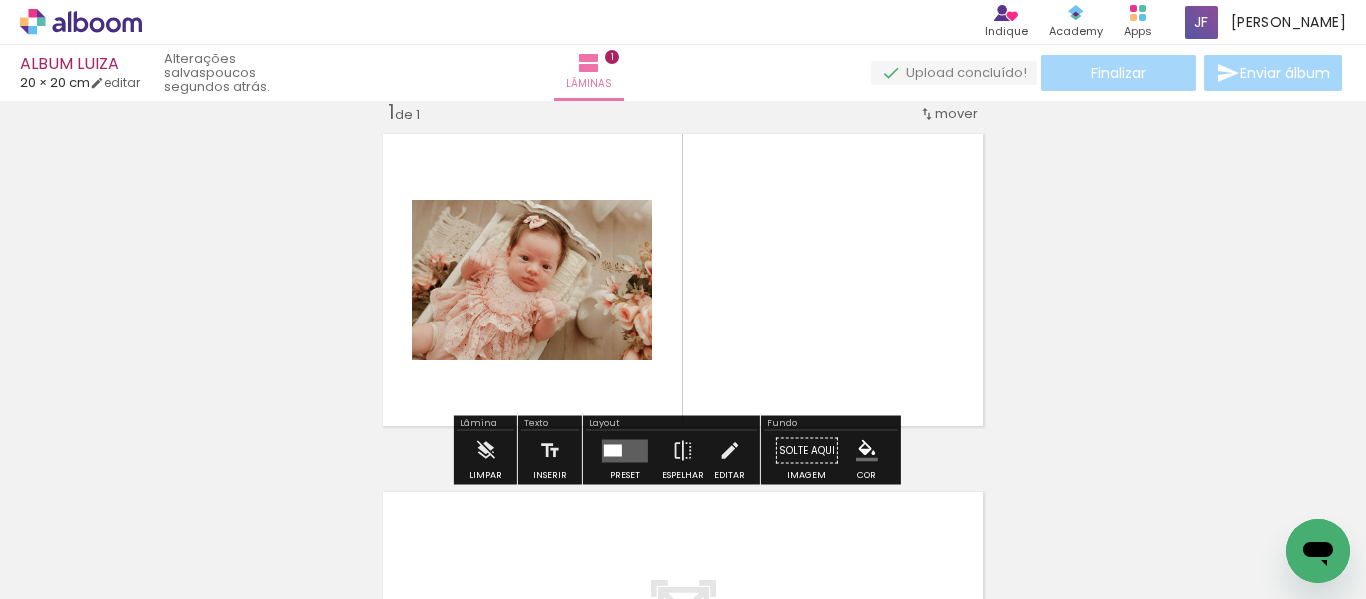 scroll, scrollTop: 25, scrollLeft: 0, axis: vertical 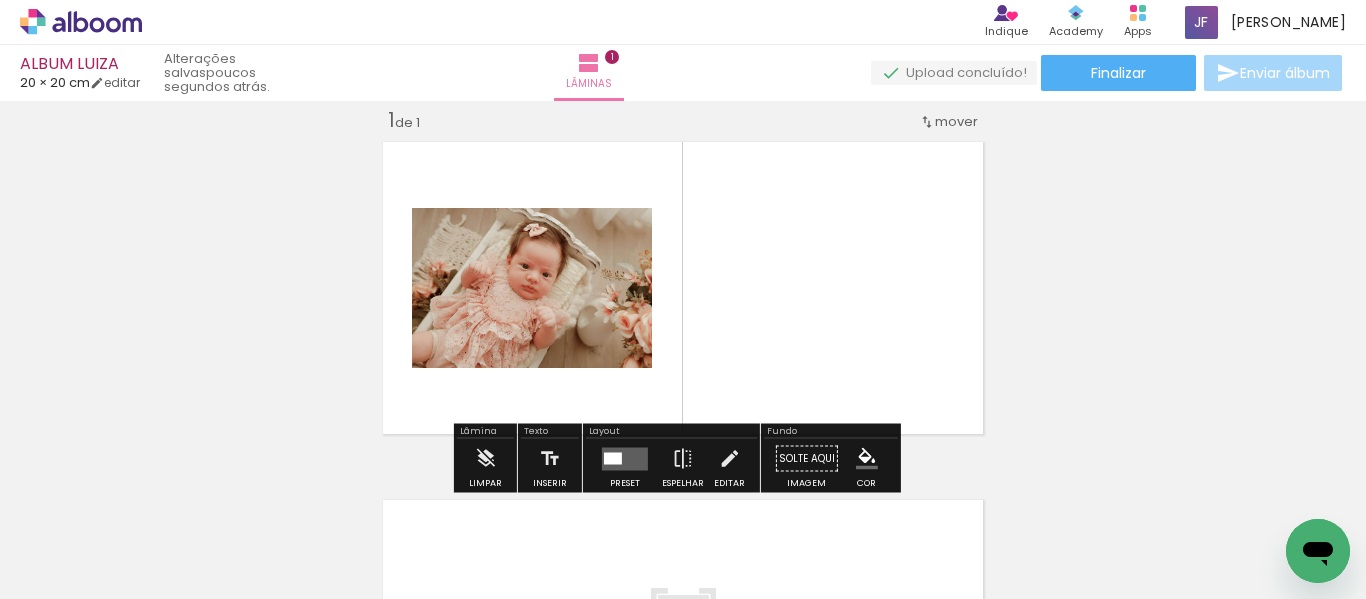 click at bounding box center (613, 458) 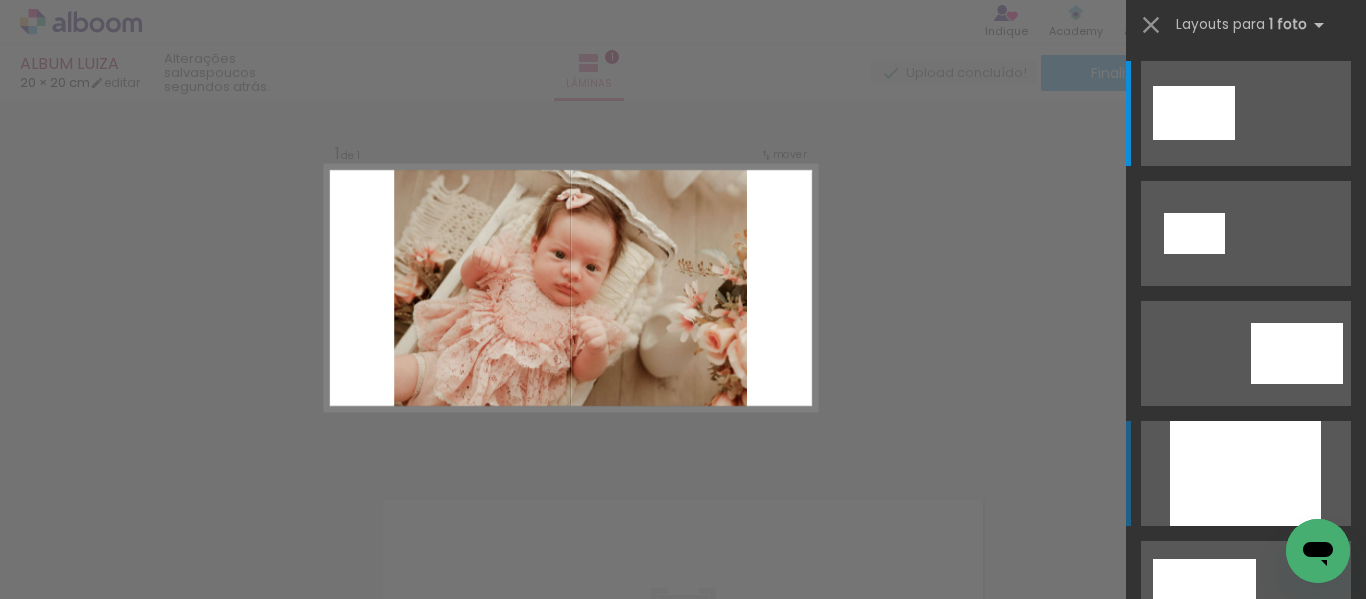 click at bounding box center (1245, 473) 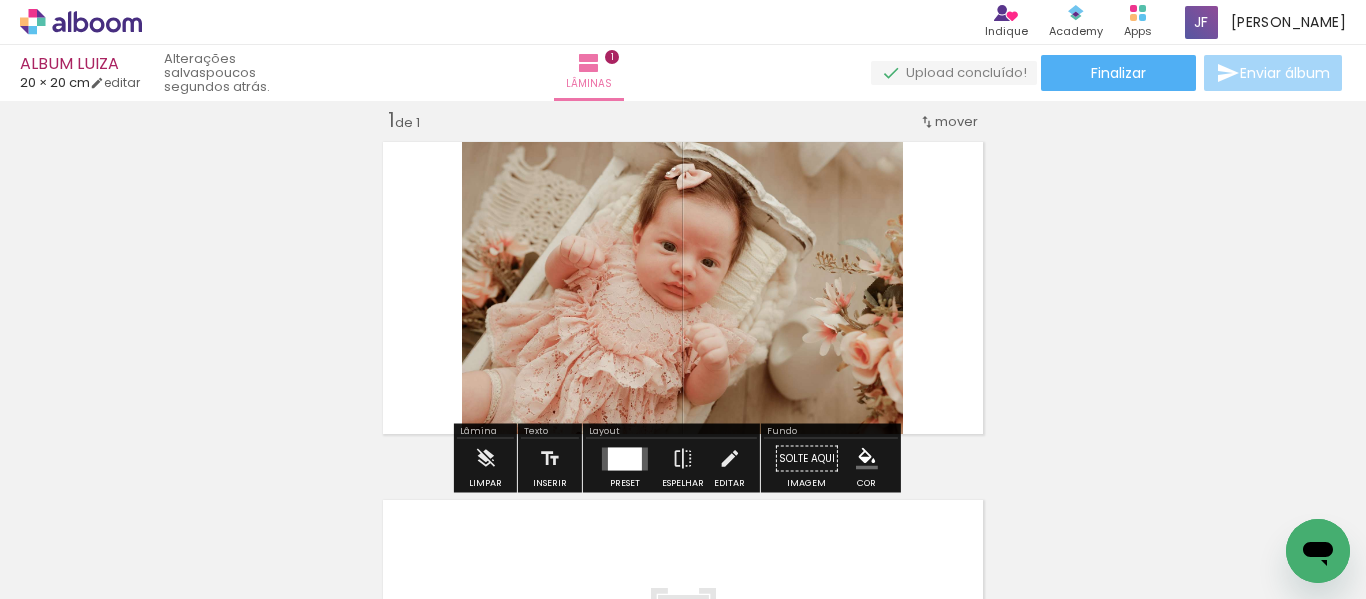 scroll, scrollTop: 404, scrollLeft: 0, axis: vertical 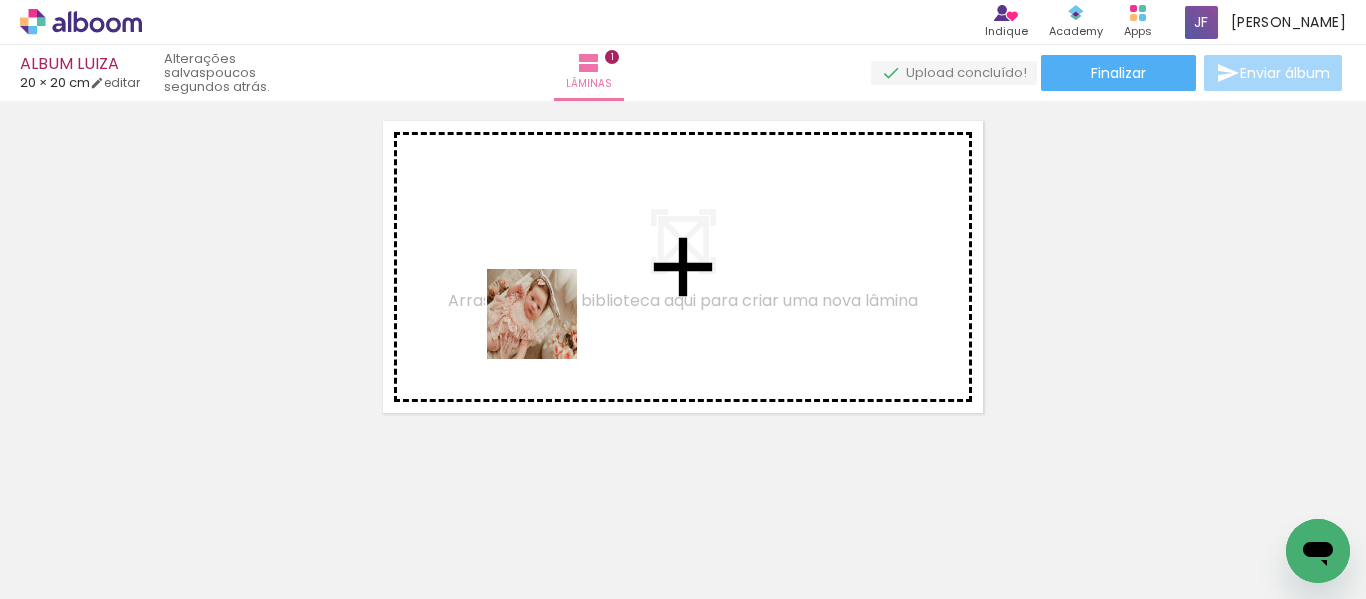 drag, startPoint x: 306, startPoint y: 526, endPoint x: 548, endPoint y: 329, distance: 312.04648 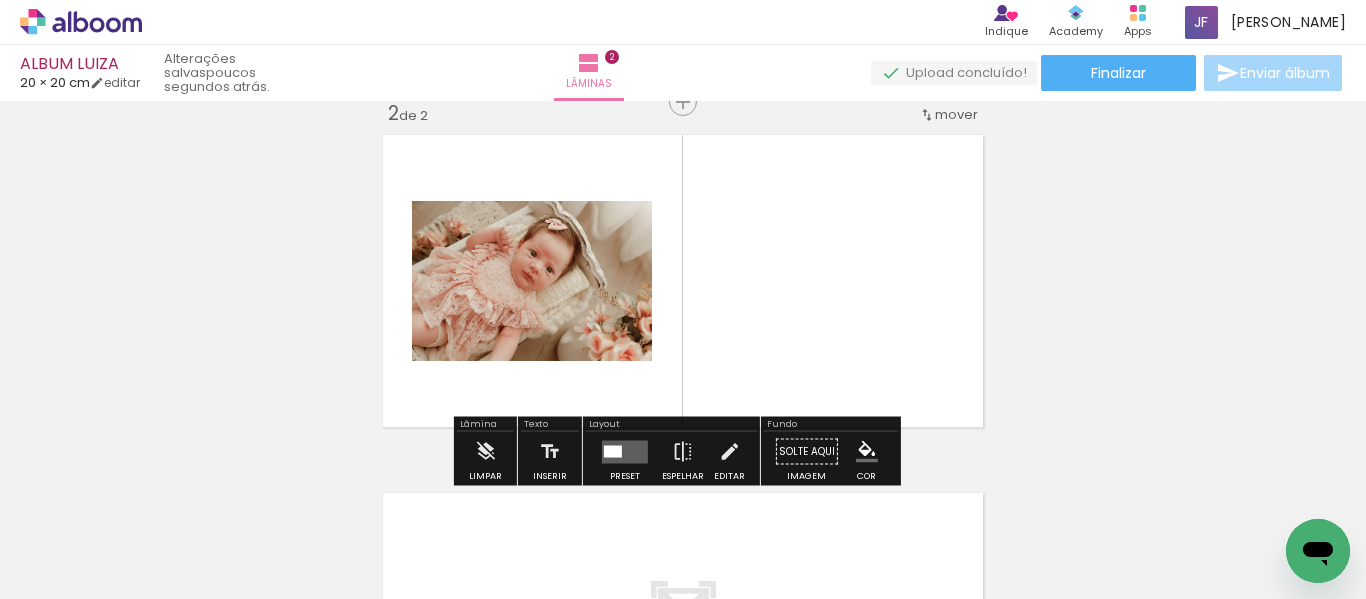 scroll, scrollTop: 383, scrollLeft: 0, axis: vertical 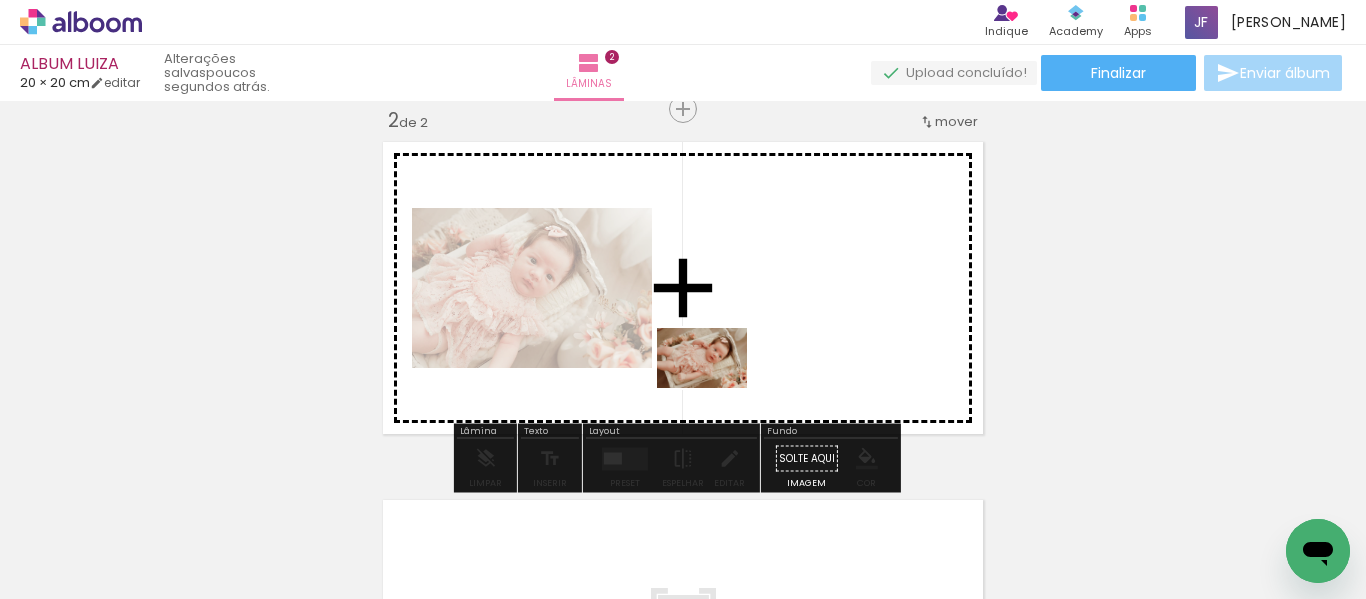 drag, startPoint x: 457, startPoint y: 558, endPoint x: 717, endPoint y: 388, distance: 310.6445 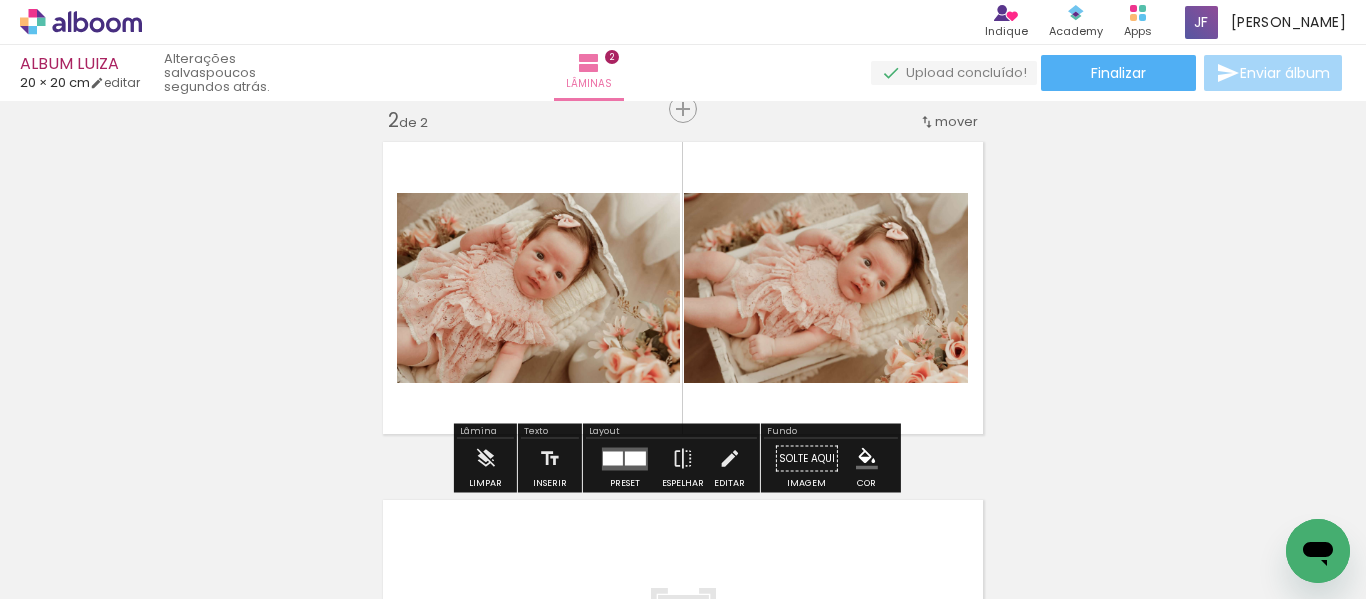 drag, startPoint x: 567, startPoint y: 549, endPoint x: 695, endPoint y: 375, distance: 216.00926 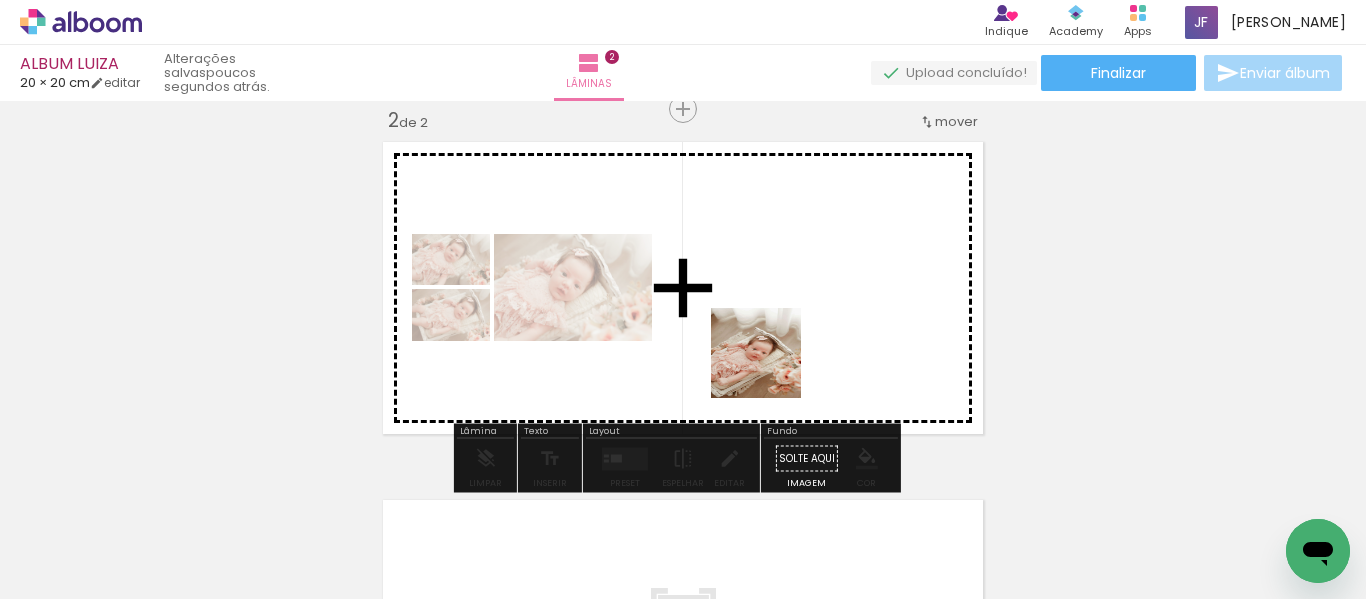 drag, startPoint x: 676, startPoint y: 549, endPoint x: 772, endPoint y: 367, distance: 205.76686 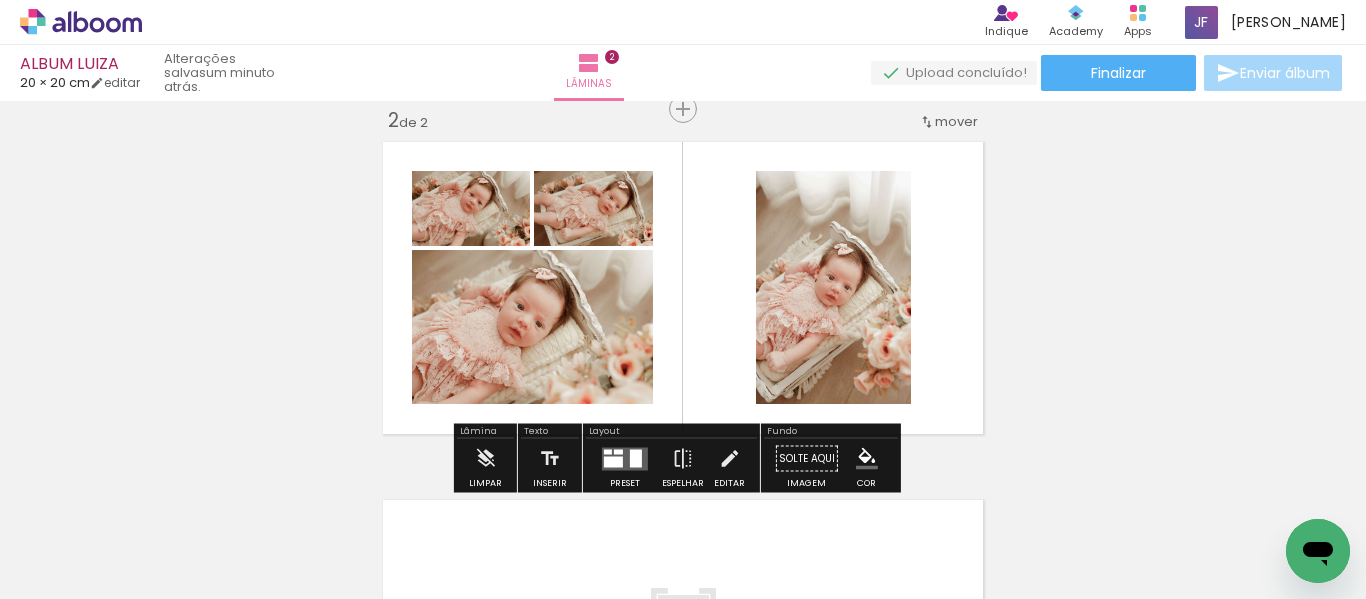 click at bounding box center (636, 458) 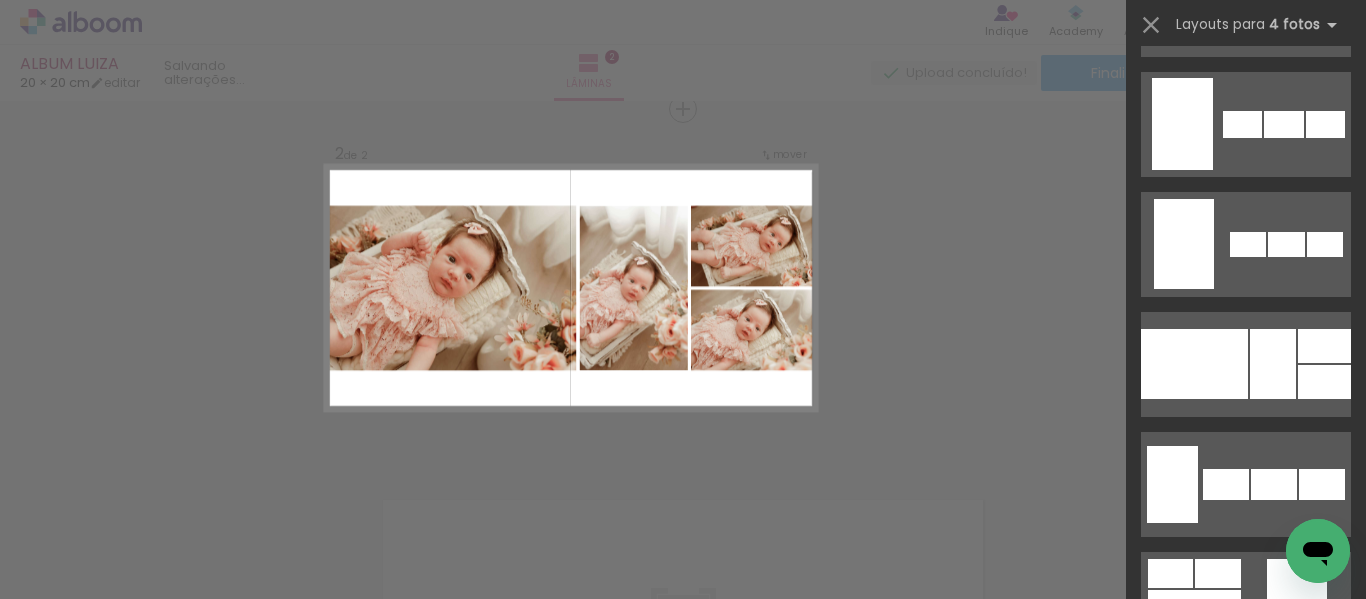 scroll, scrollTop: 1430, scrollLeft: 0, axis: vertical 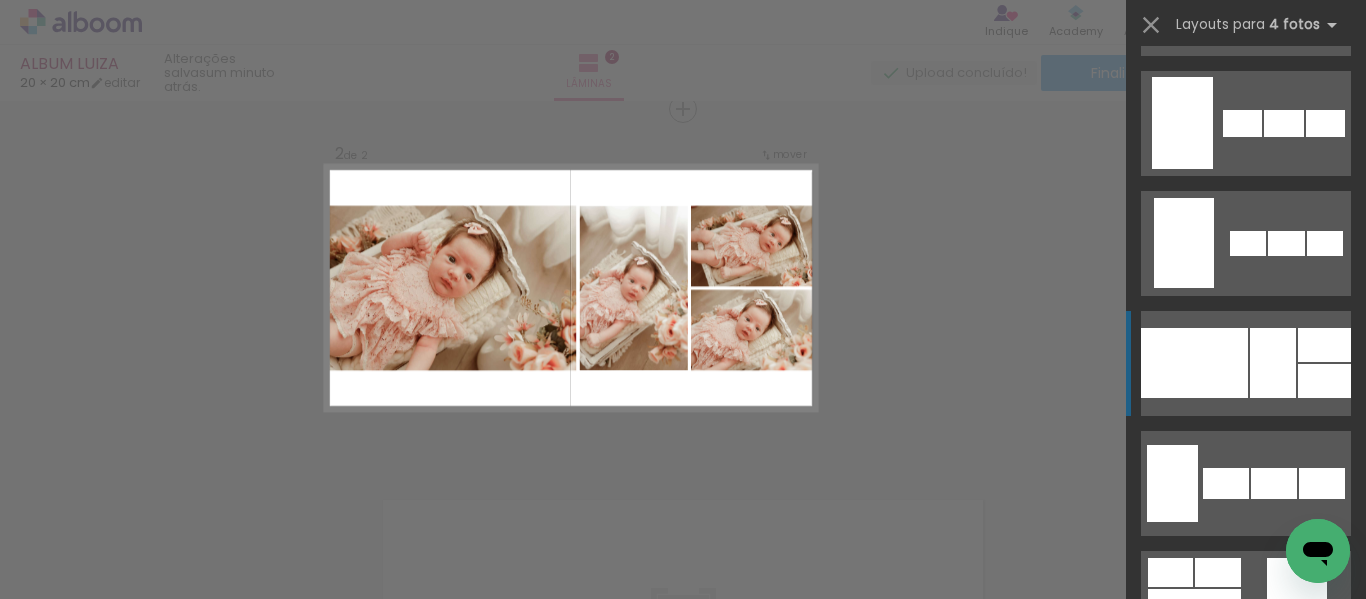 click at bounding box center (1194, 363) 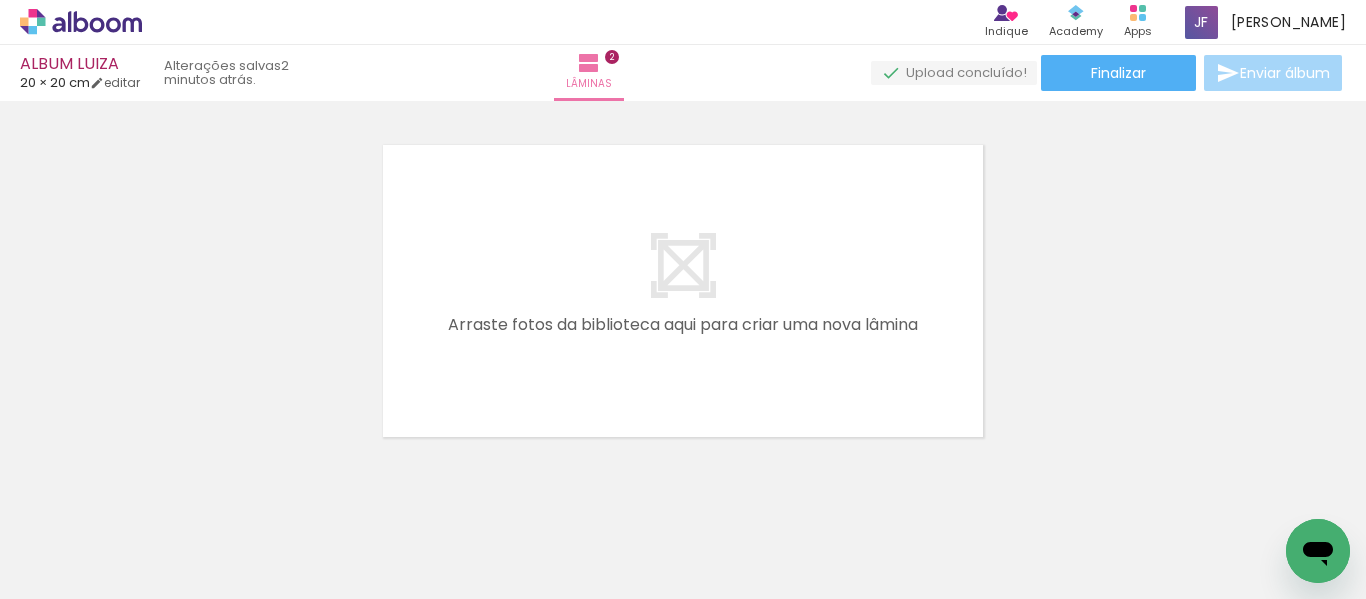 scroll, scrollTop: 739, scrollLeft: 0, axis: vertical 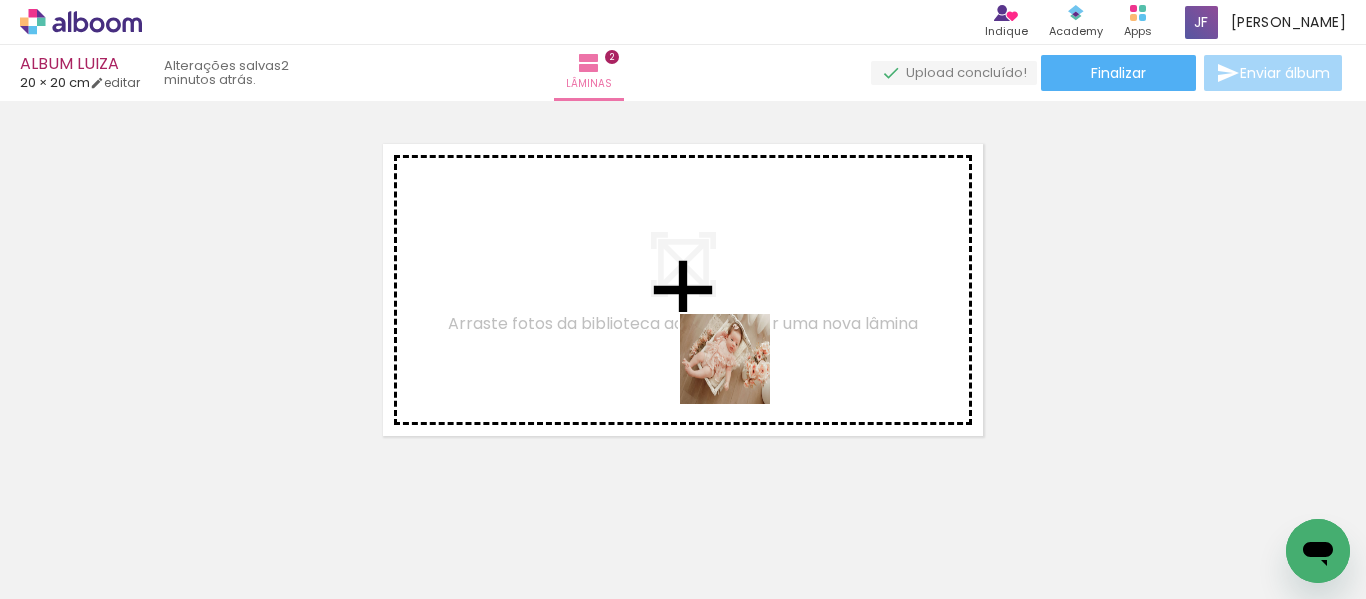 drag, startPoint x: 786, startPoint y: 520, endPoint x: 739, endPoint y: 374, distance: 153.37862 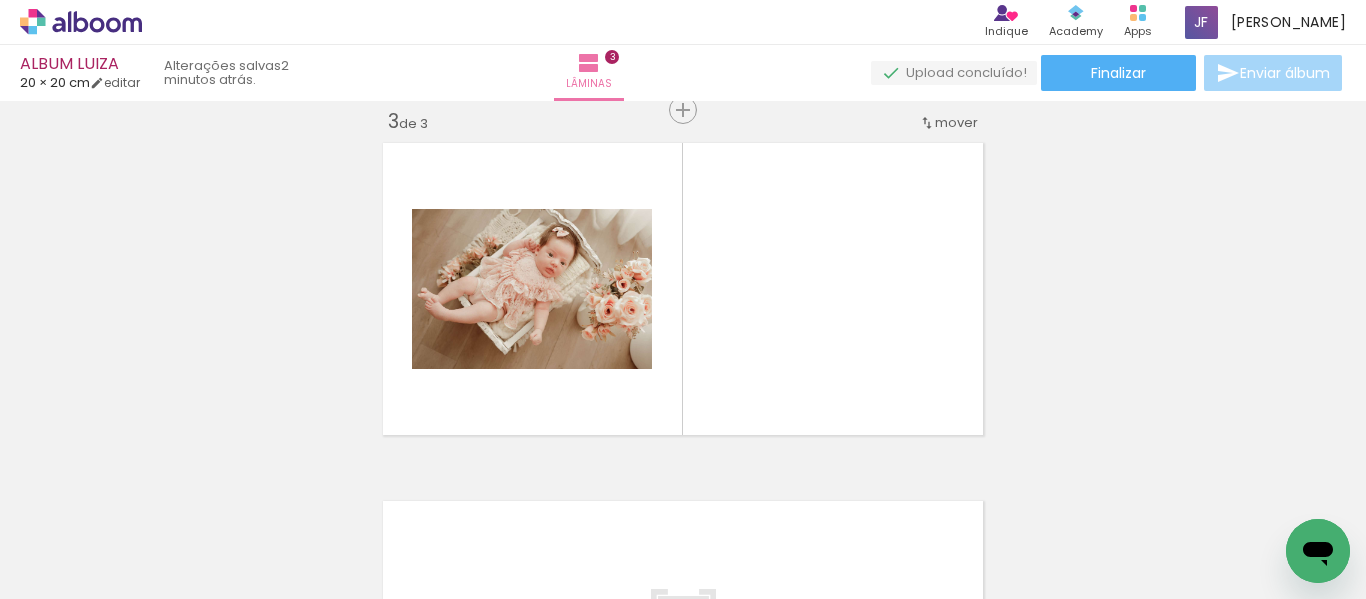 scroll, scrollTop: 741, scrollLeft: 0, axis: vertical 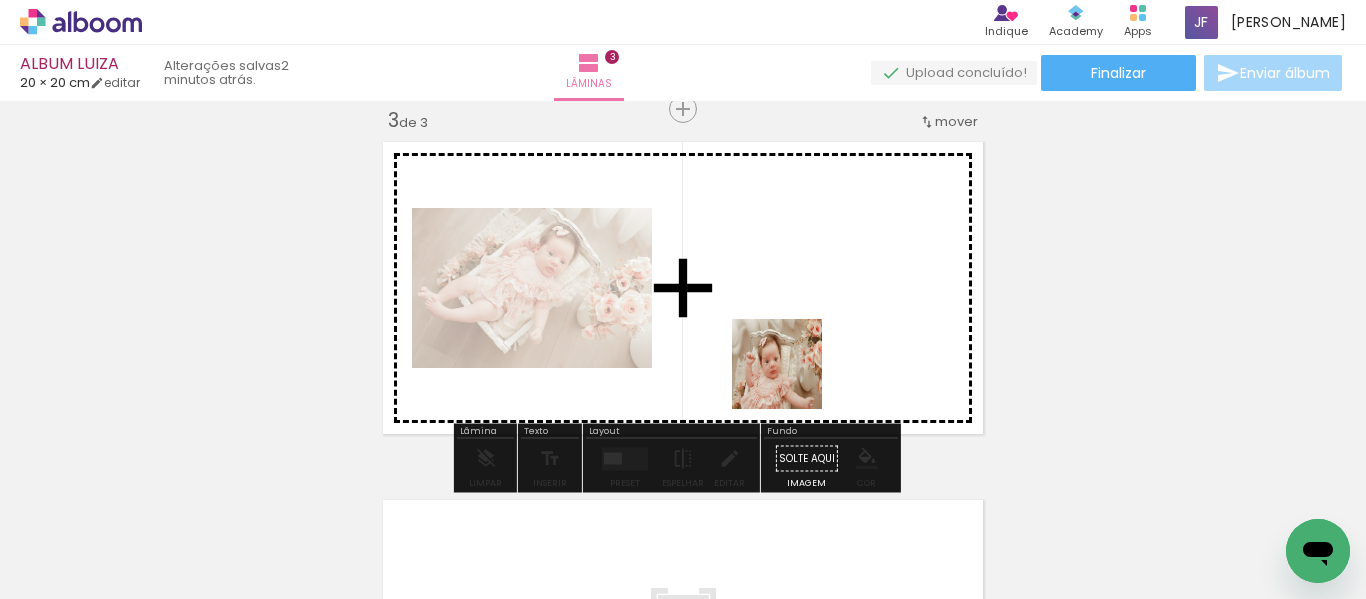drag, startPoint x: 891, startPoint y: 553, endPoint x: 779, endPoint y: 361, distance: 222.2791 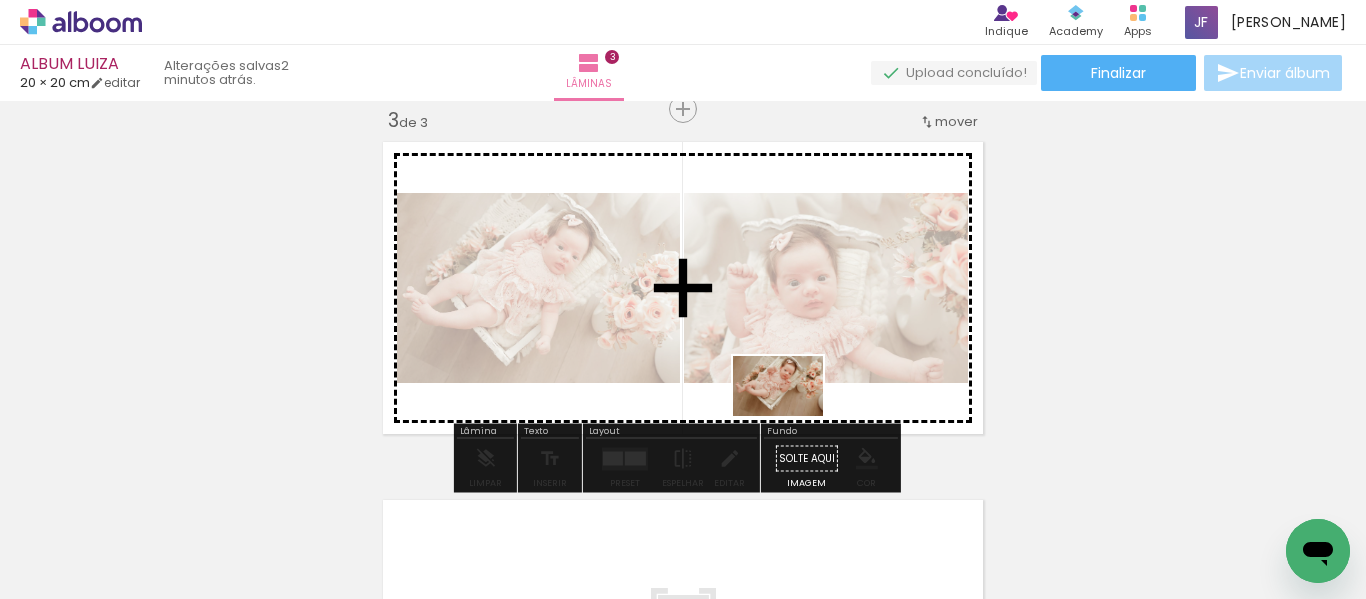 drag, startPoint x: 1091, startPoint y: 543, endPoint x: 711, endPoint y: 369, distance: 417.94257 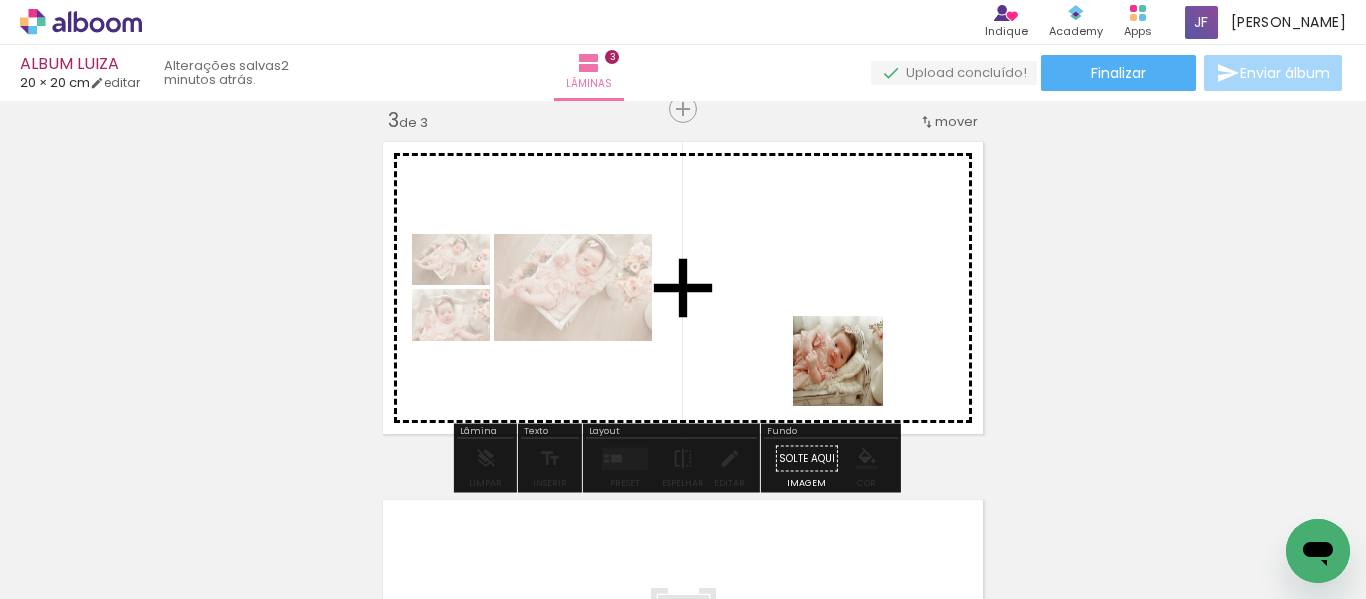 drag, startPoint x: 1220, startPoint y: 540, endPoint x: 781, endPoint y: 341, distance: 481.99792 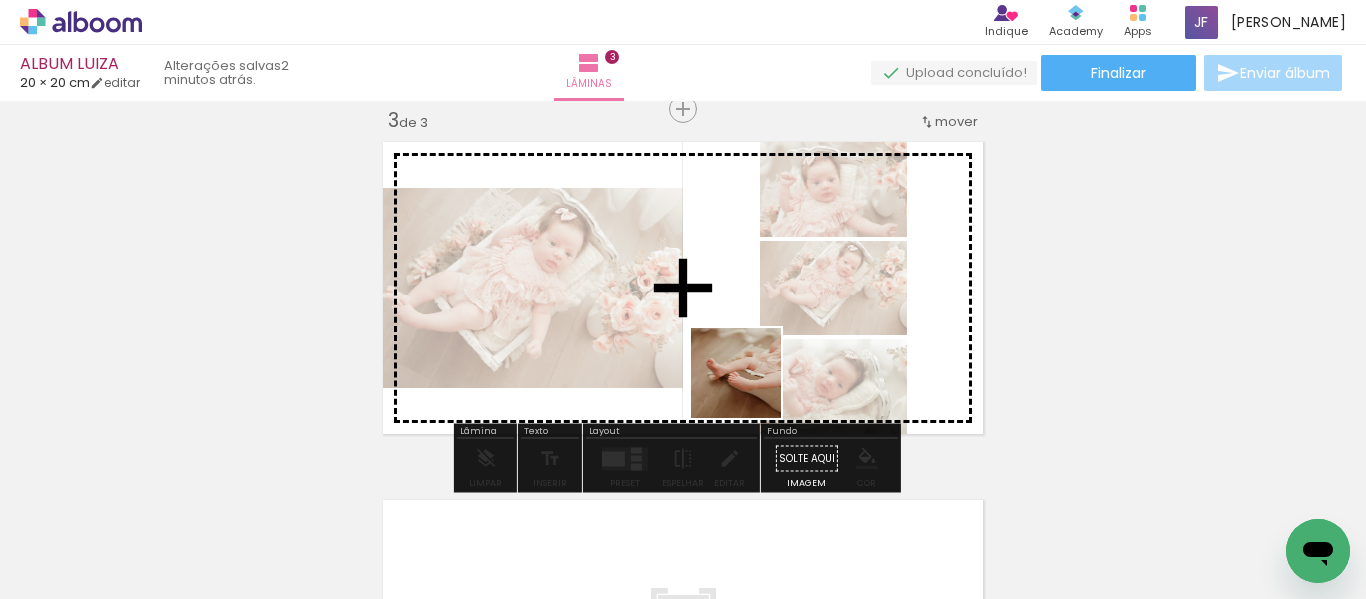 drag, startPoint x: 1005, startPoint y: 567, endPoint x: 685, endPoint y: 352, distance: 385.51913 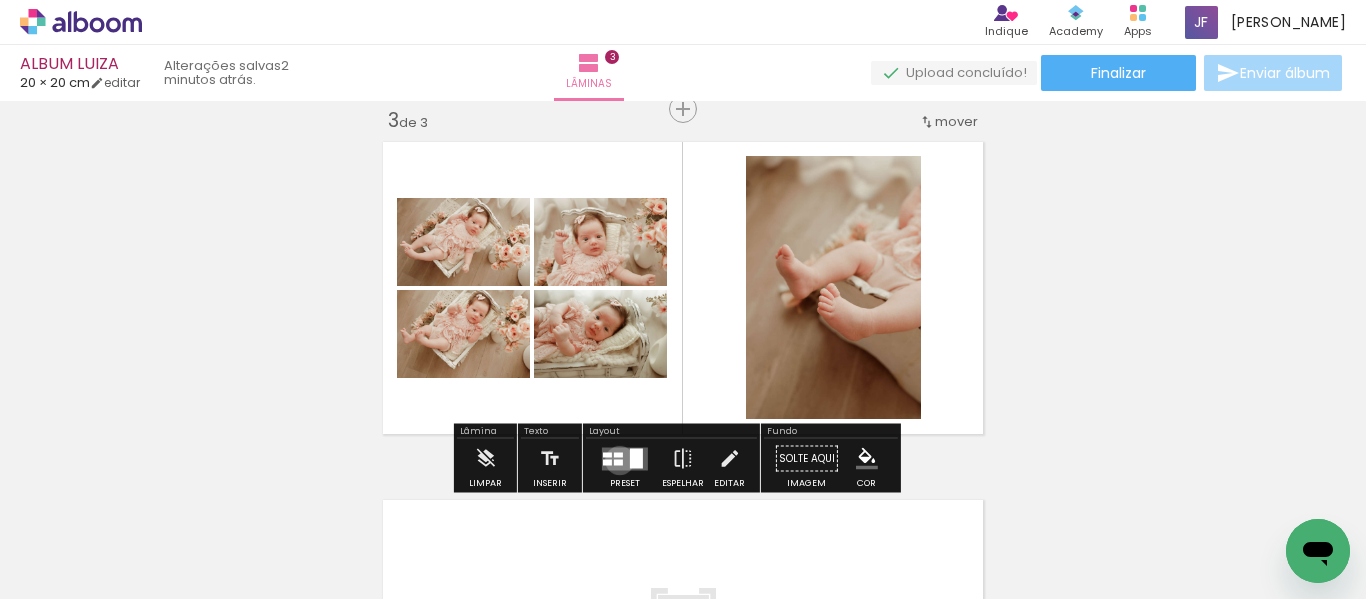 click at bounding box center (618, 462) 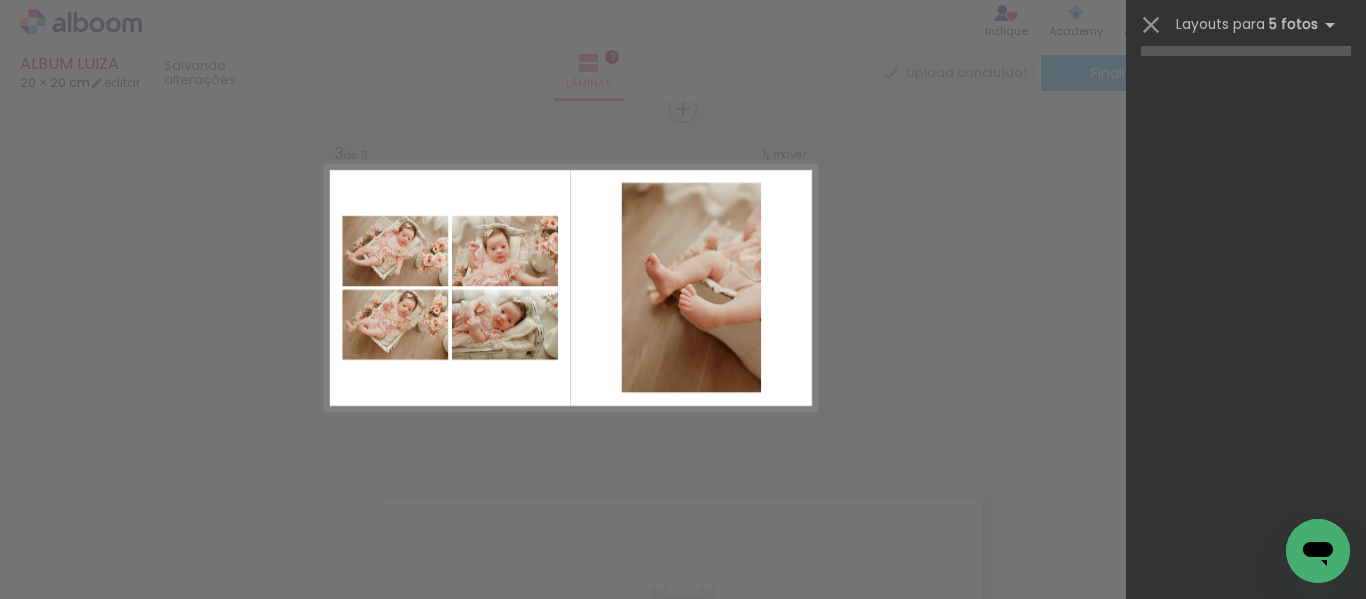 scroll, scrollTop: 0, scrollLeft: 0, axis: both 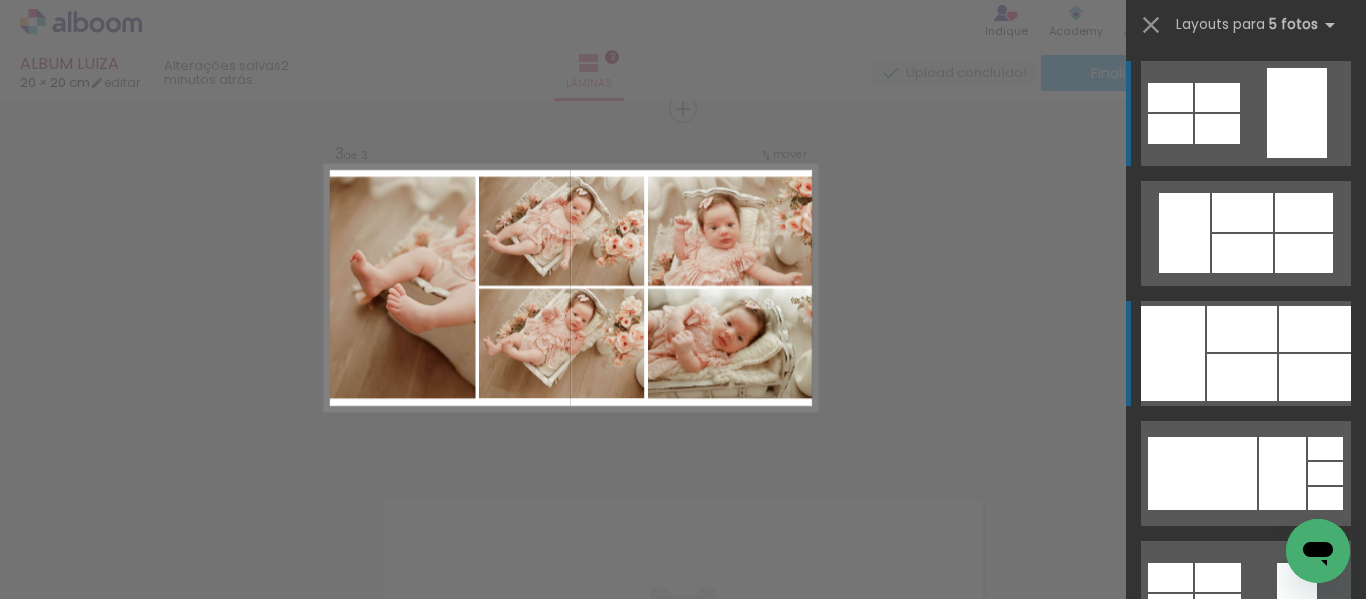 click at bounding box center (1246, 233) 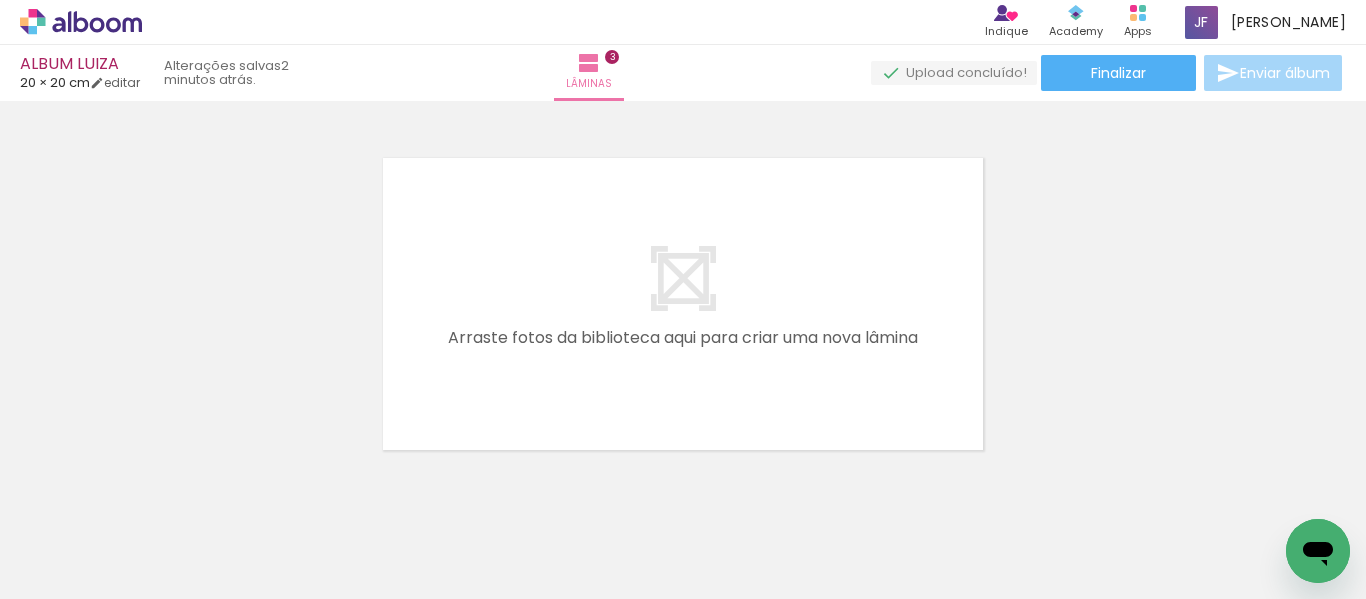 scroll, scrollTop: 1084, scrollLeft: 0, axis: vertical 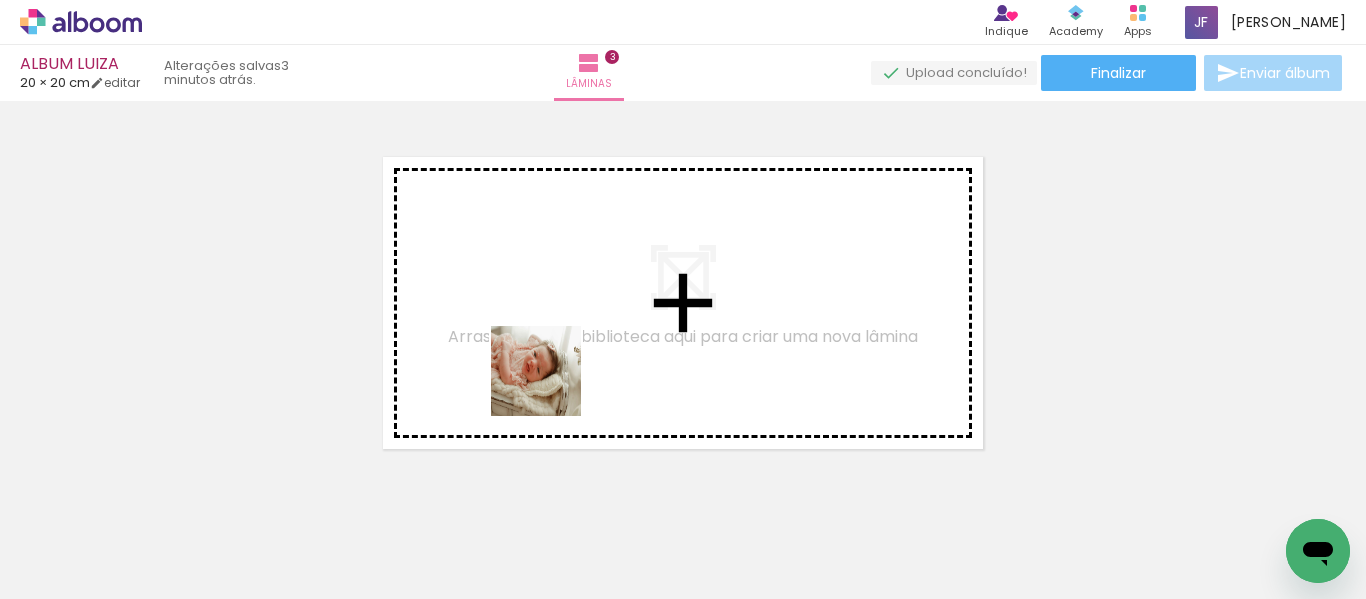 drag, startPoint x: 473, startPoint y: 527, endPoint x: 588, endPoint y: 404, distance: 168.38646 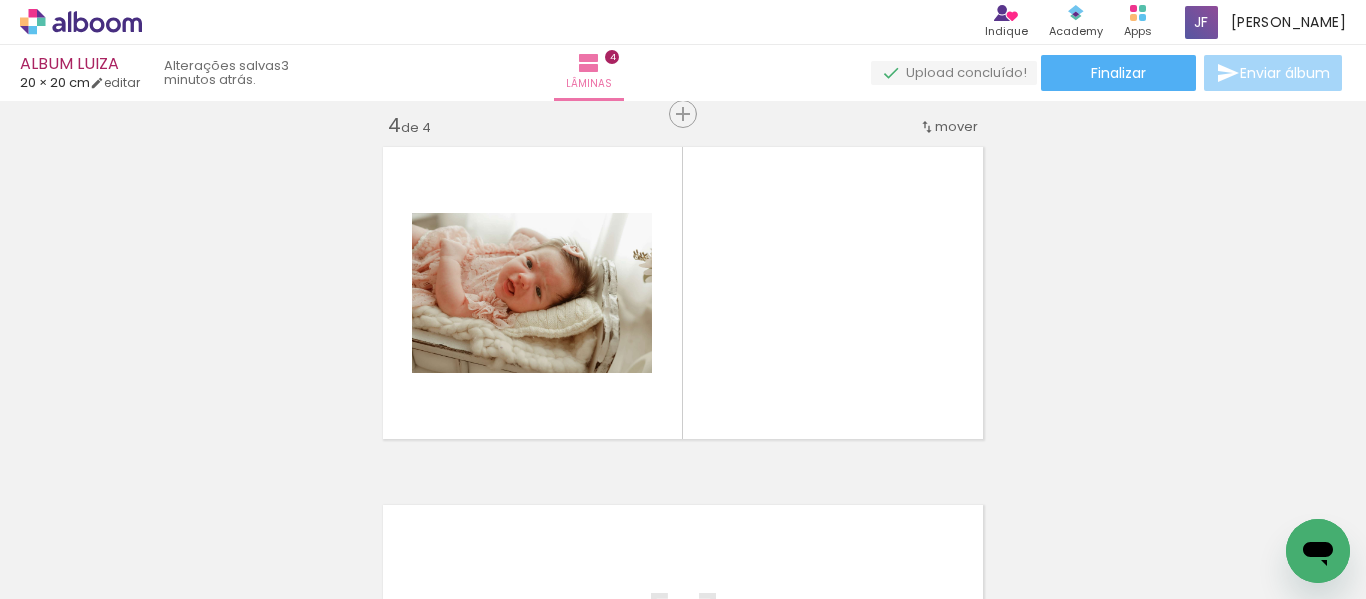 scroll, scrollTop: 1099, scrollLeft: 0, axis: vertical 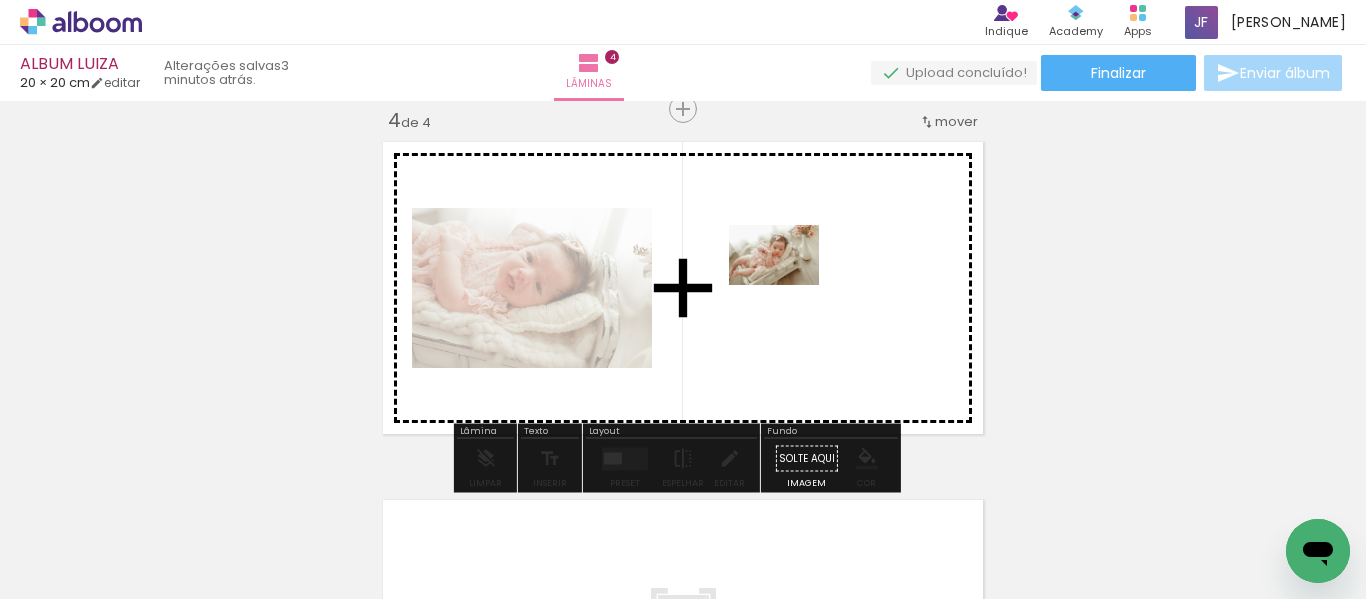 drag, startPoint x: 584, startPoint y: 531, endPoint x: 789, endPoint y: 285, distance: 320.22025 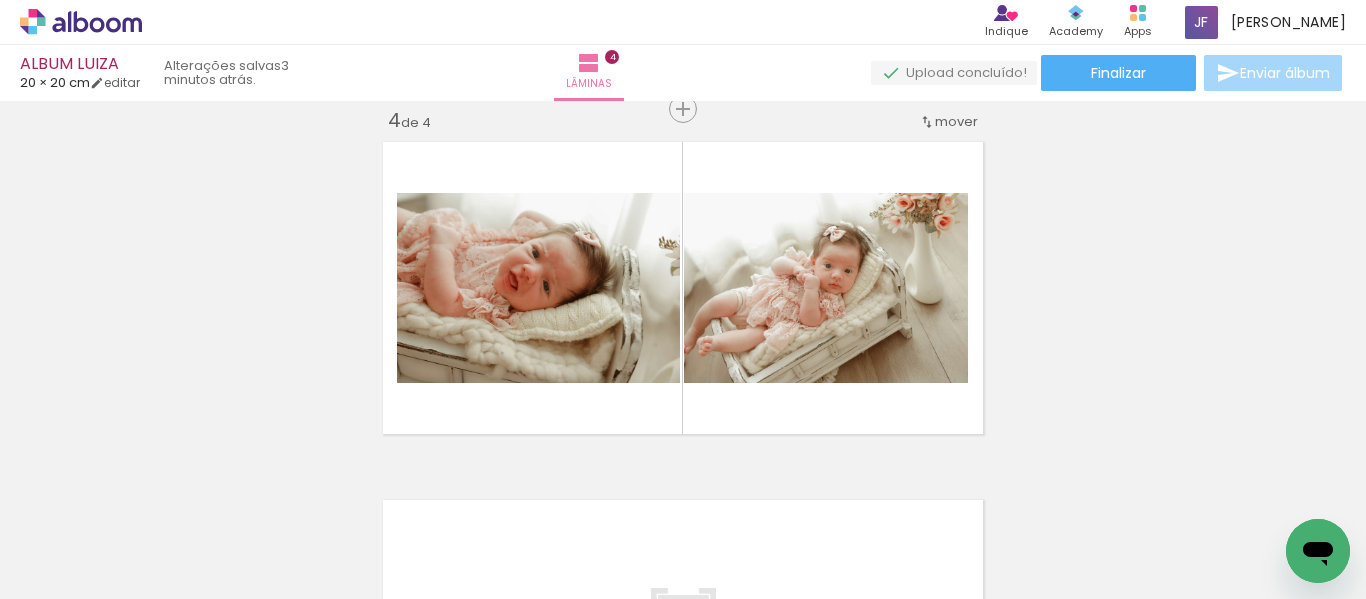scroll, scrollTop: 0, scrollLeft: 2660, axis: horizontal 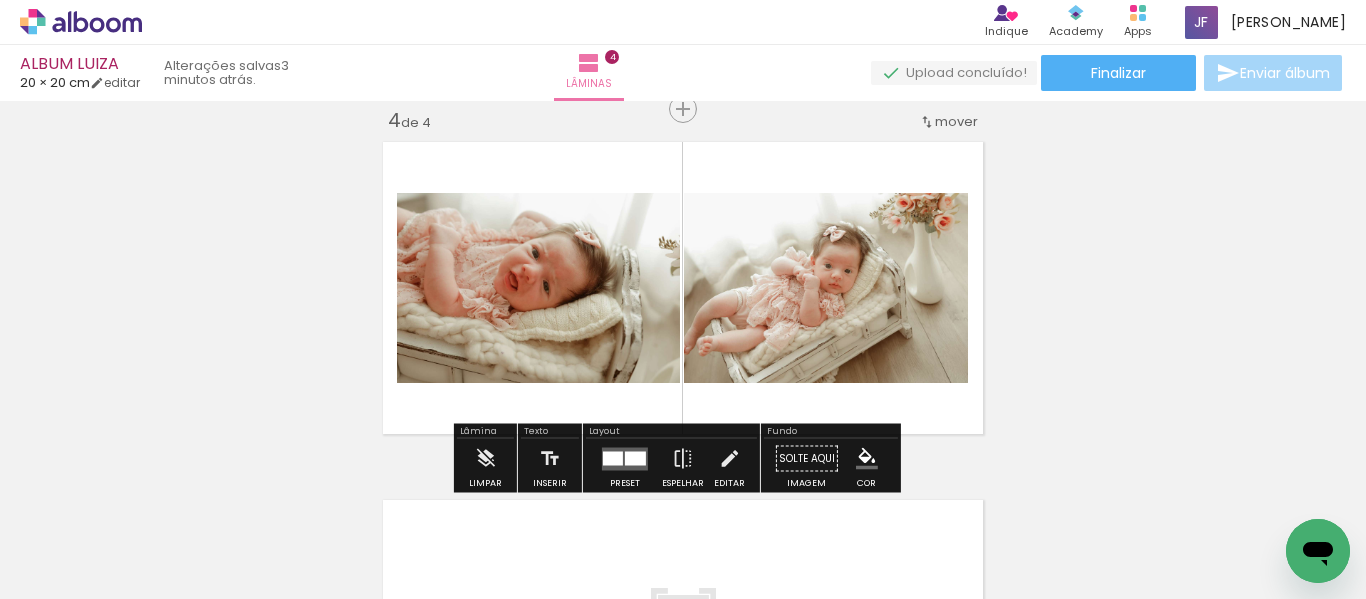 click at bounding box center (613, 458) 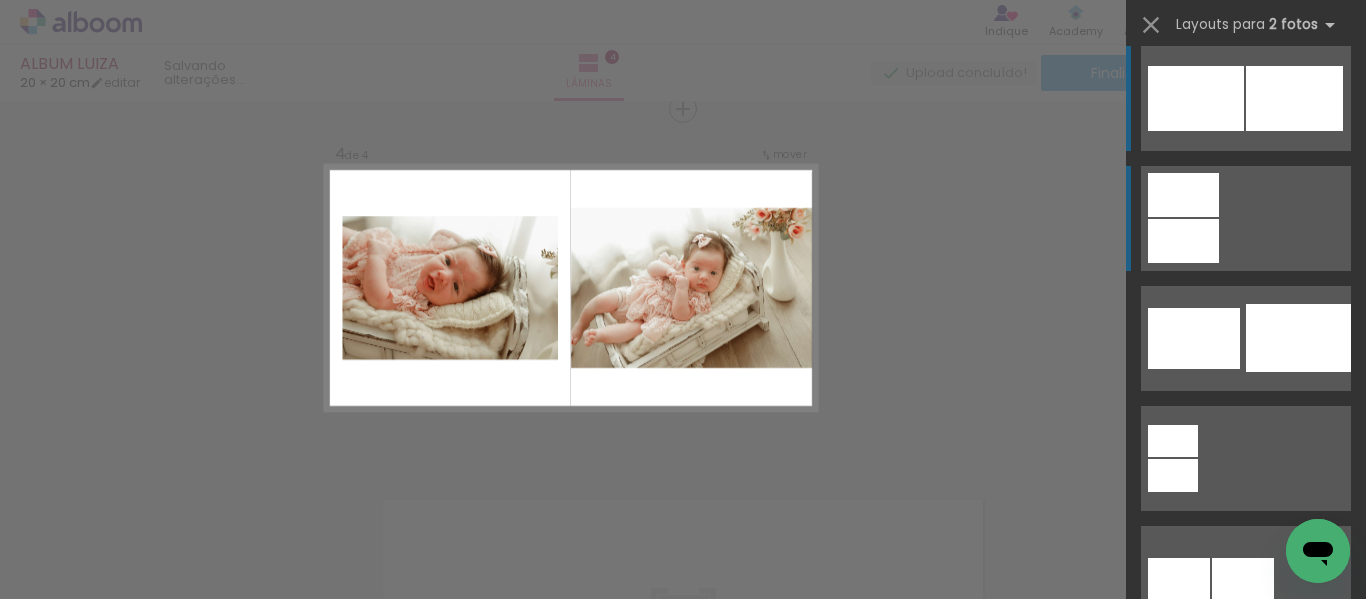 scroll, scrollTop: 0, scrollLeft: 0, axis: both 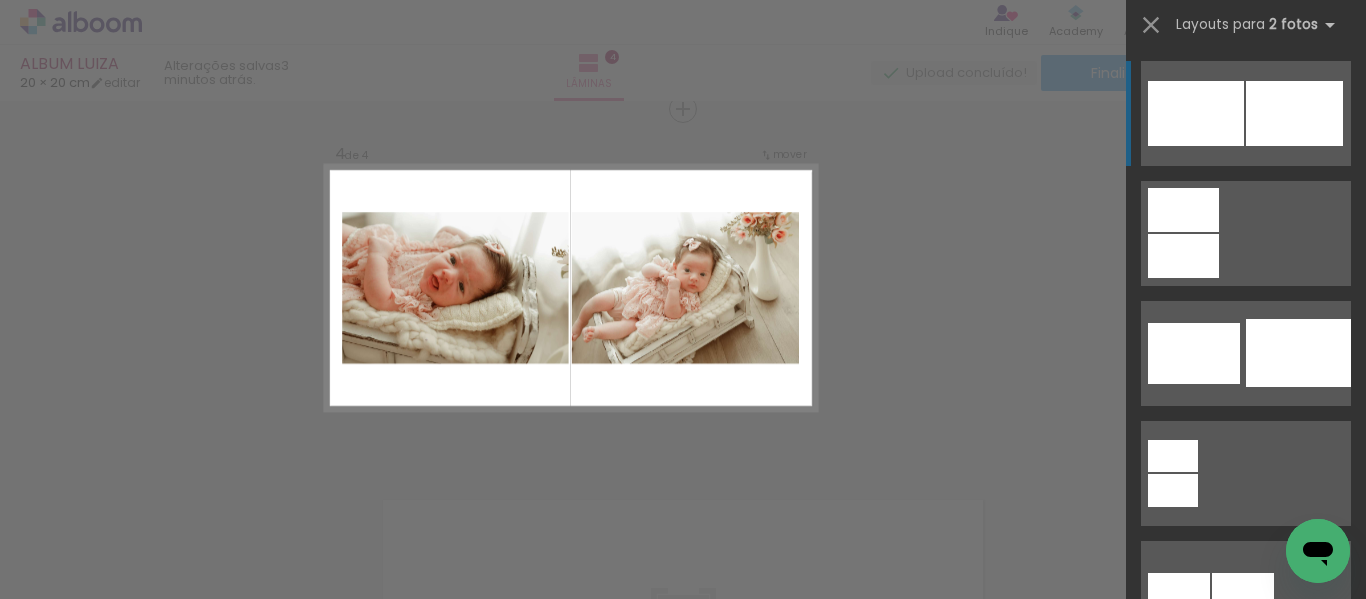 click at bounding box center [1183, 210] 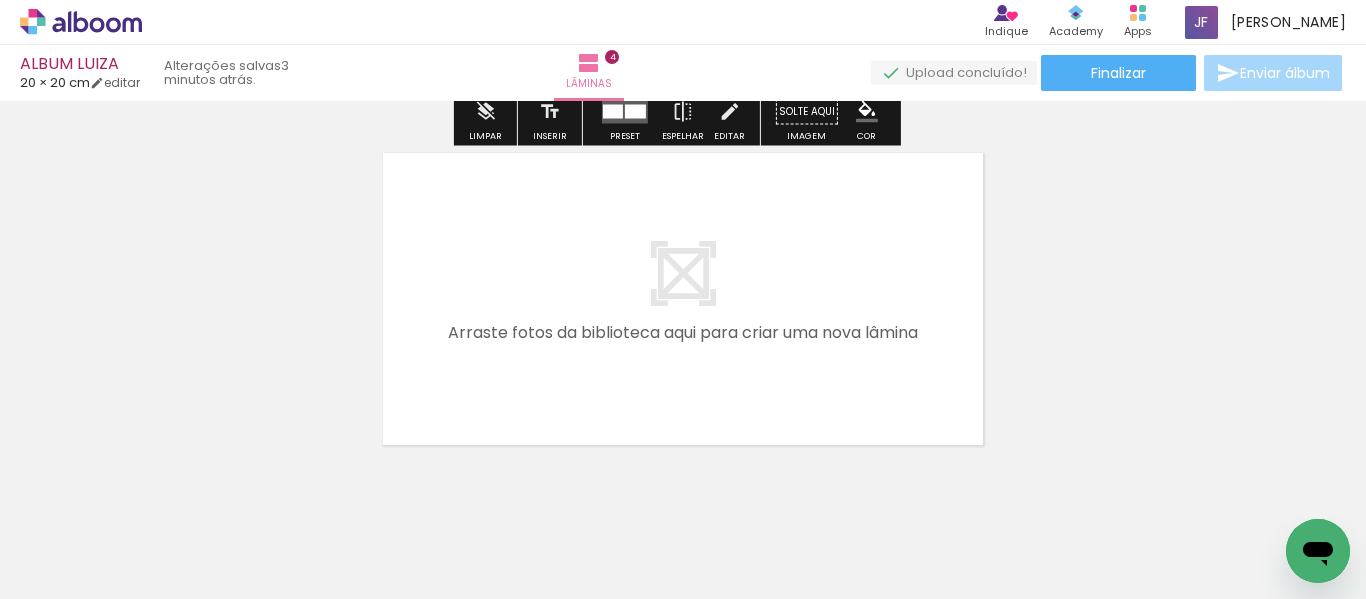 scroll, scrollTop: 1447, scrollLeft: 0, axis: vertical 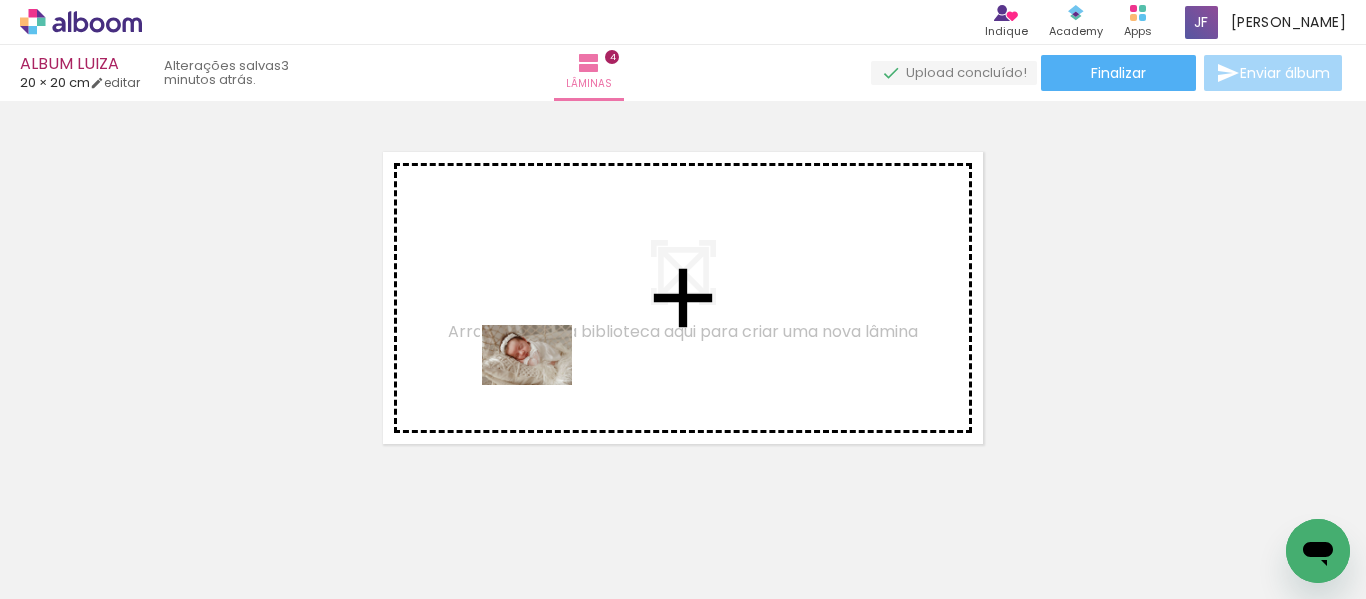 drag, startPoint x: 455, startPoint y: 539, endPoint x: 542, endPoint y: 385, distance: 176.87566 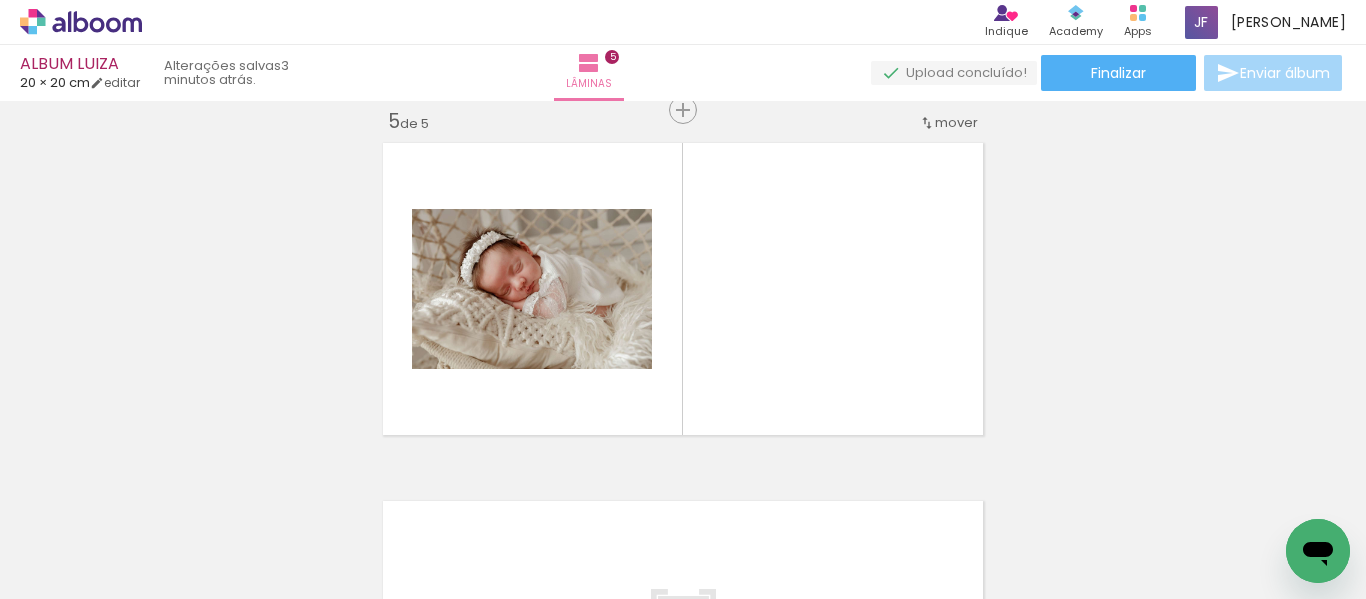 scroll, scrollTop: 1457, scrollLeft: 0, axis: vertical 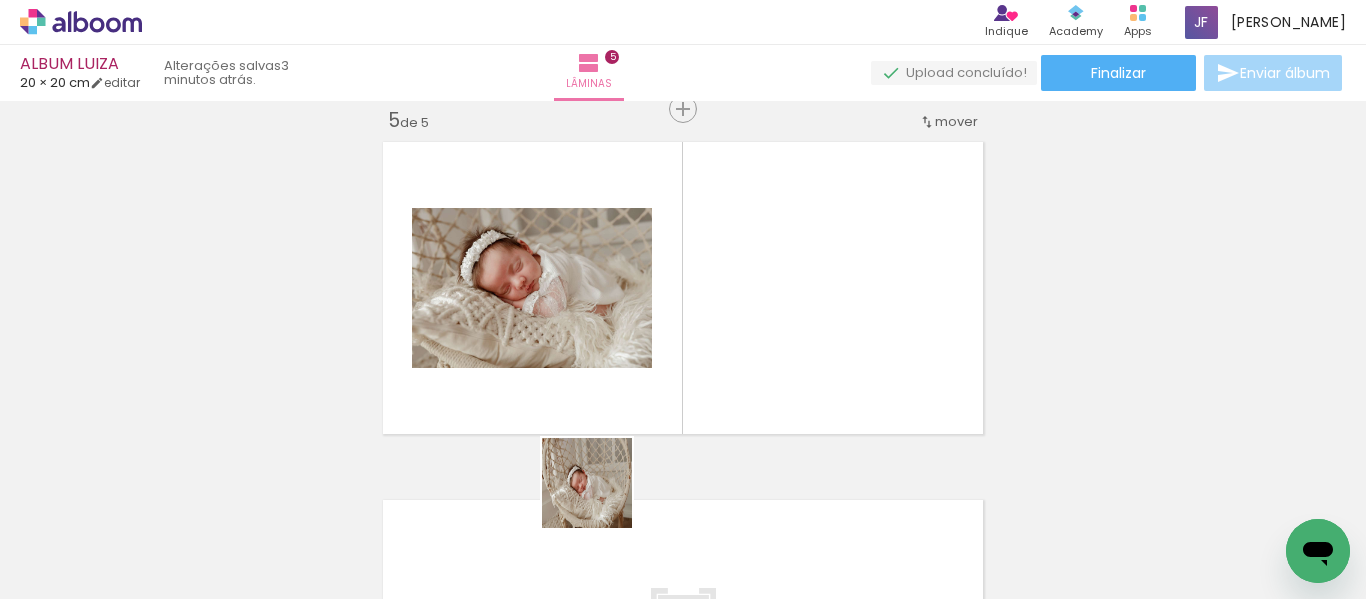drag, startPoint x: 605, startPoint y: 541, endPoint x: 611, endPoint y: 302, distance: 239.0753 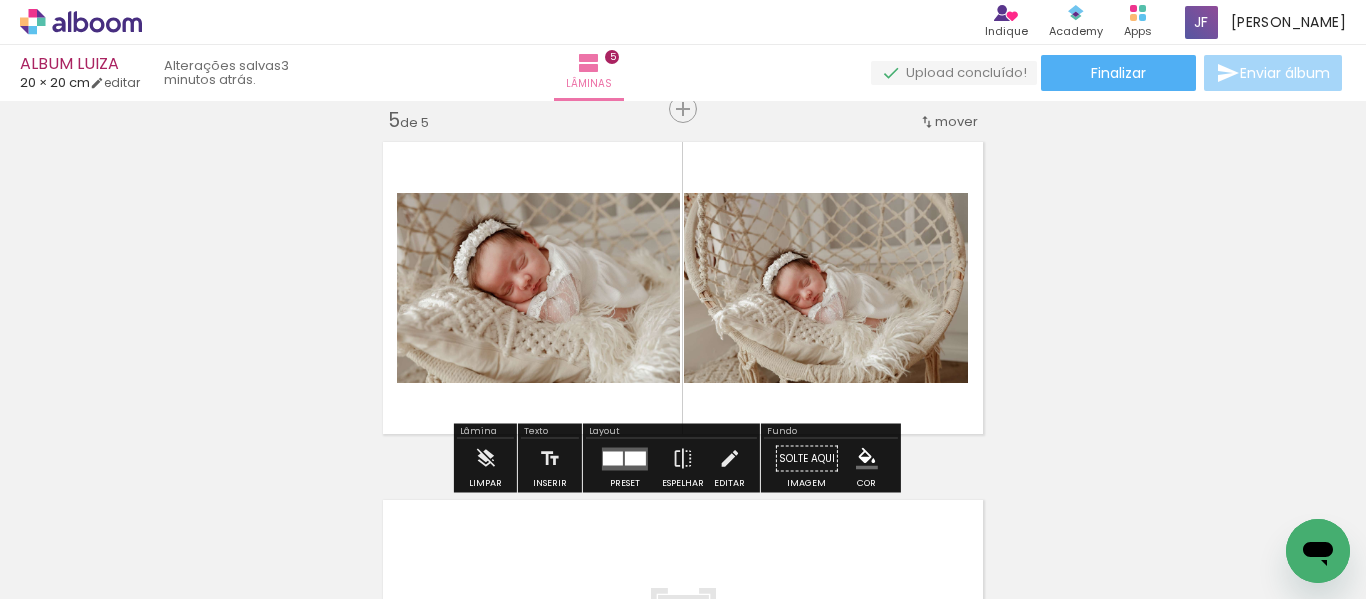 drag, startPoint x: 722, startPoint y: 516, endPoint x: 679, endPoint y: 329, distance: 191.88017 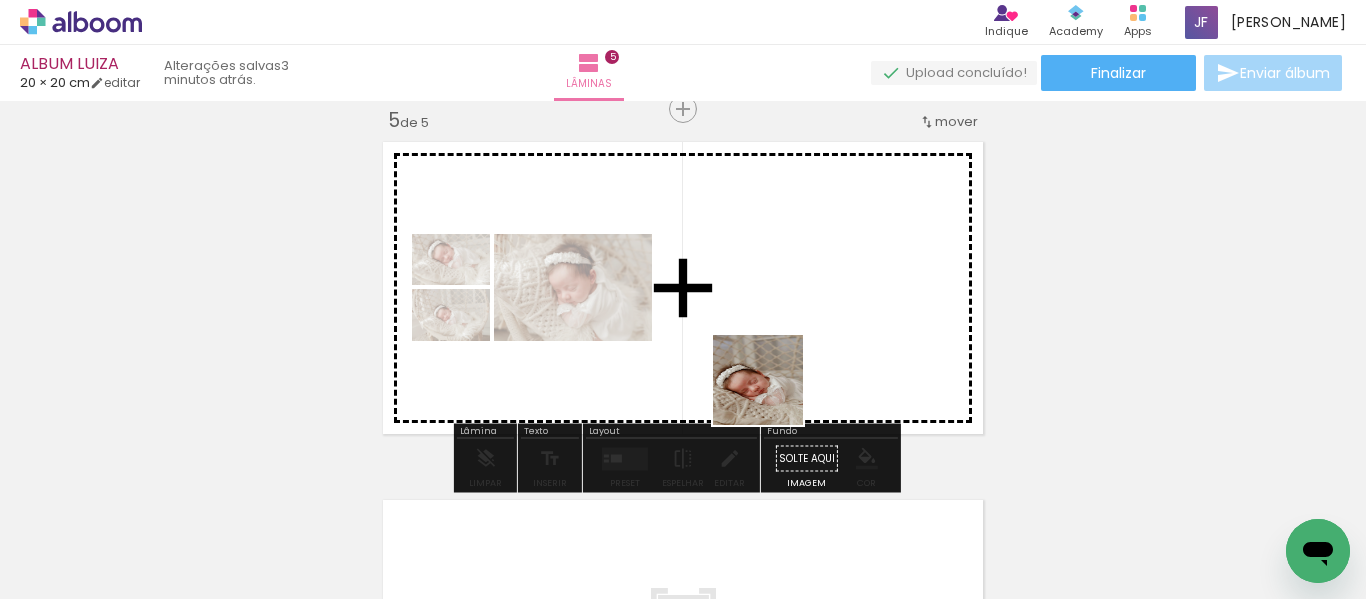 drag, startPoint x: 801, startPoint y: 521, endPoint x: 766, endPoint y: 378, distance: 147.22092 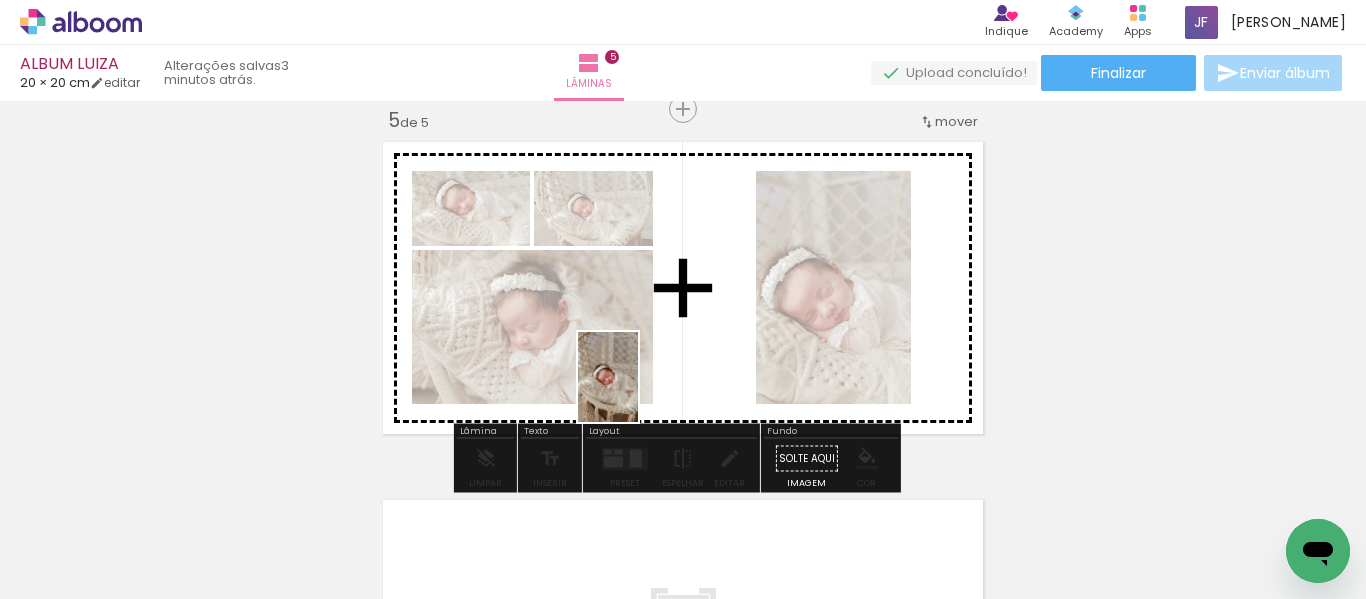drag, startPoint x: 367, startPoint y: 556, endPoint x: 639, endPoint y: 392, distance: 317.61612 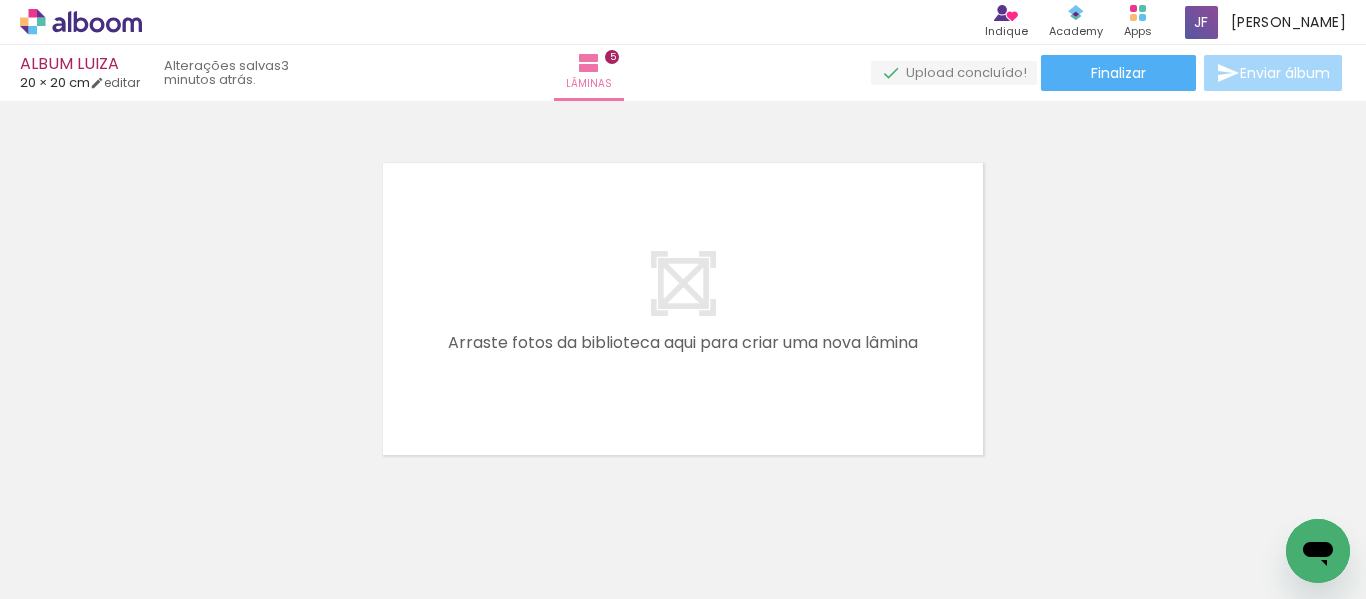 scroll, scrollTop: 1796, scrollLeft: 0, axis: vertical 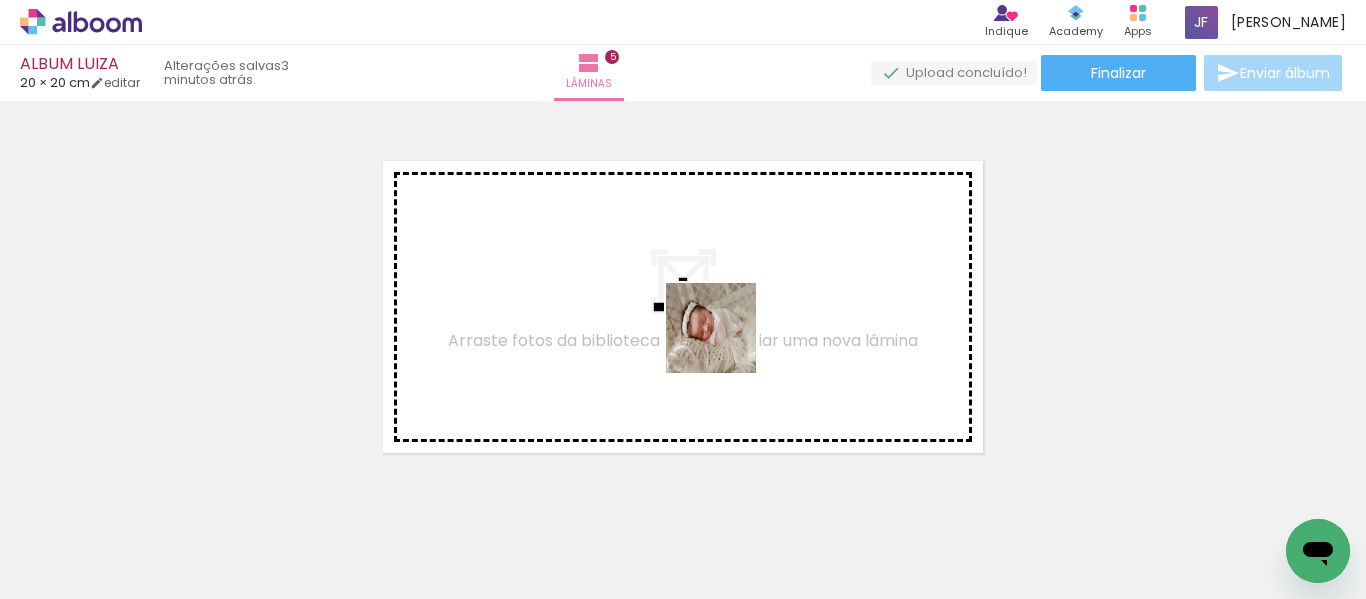 drag, startPoint x: 848, startPoint y: 455, endPoint x: 997, endPoint y: 523, distance: 163.78339 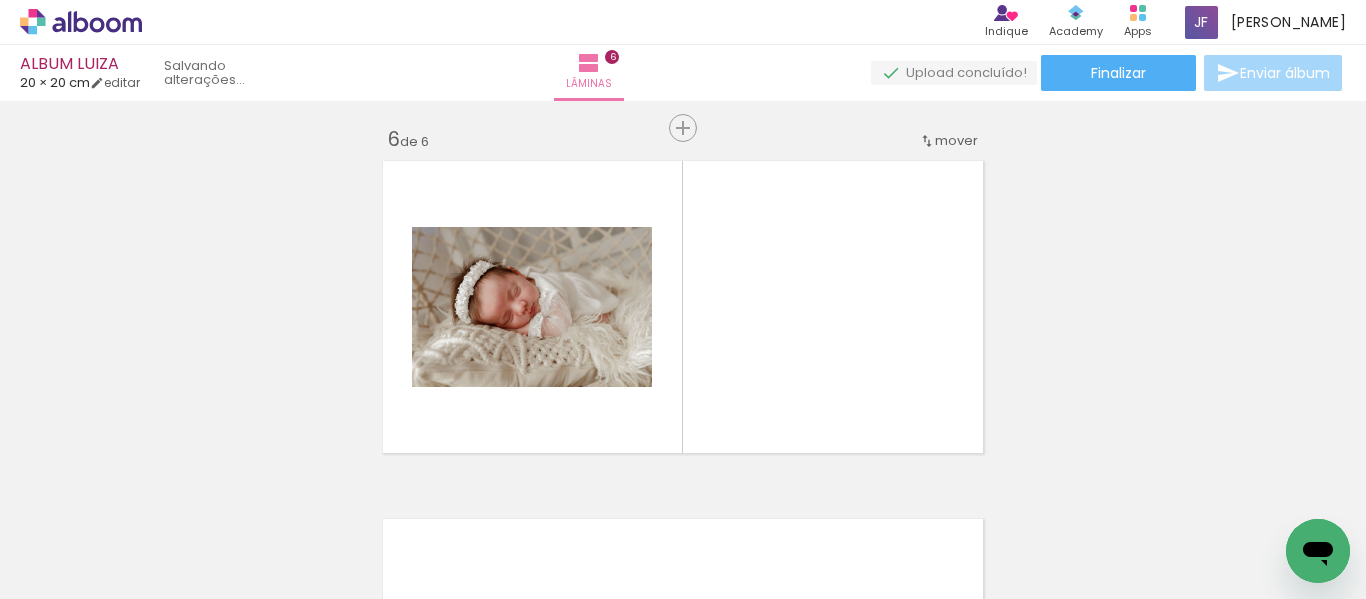 scroll, scrollTop: 1815, scrollLeft: 0, axis: vertical 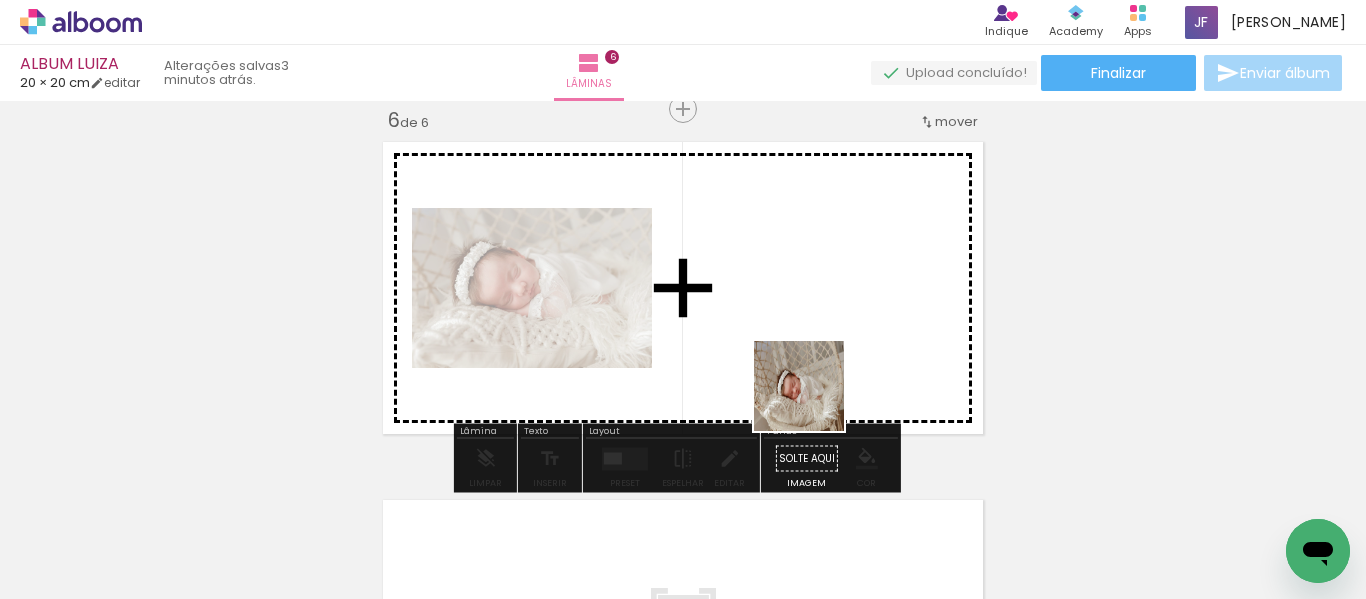 drag, startPoint x: 1029, startPoint y: 534, endPoint x: 769, endPoint y: 368, distance: 308.47366 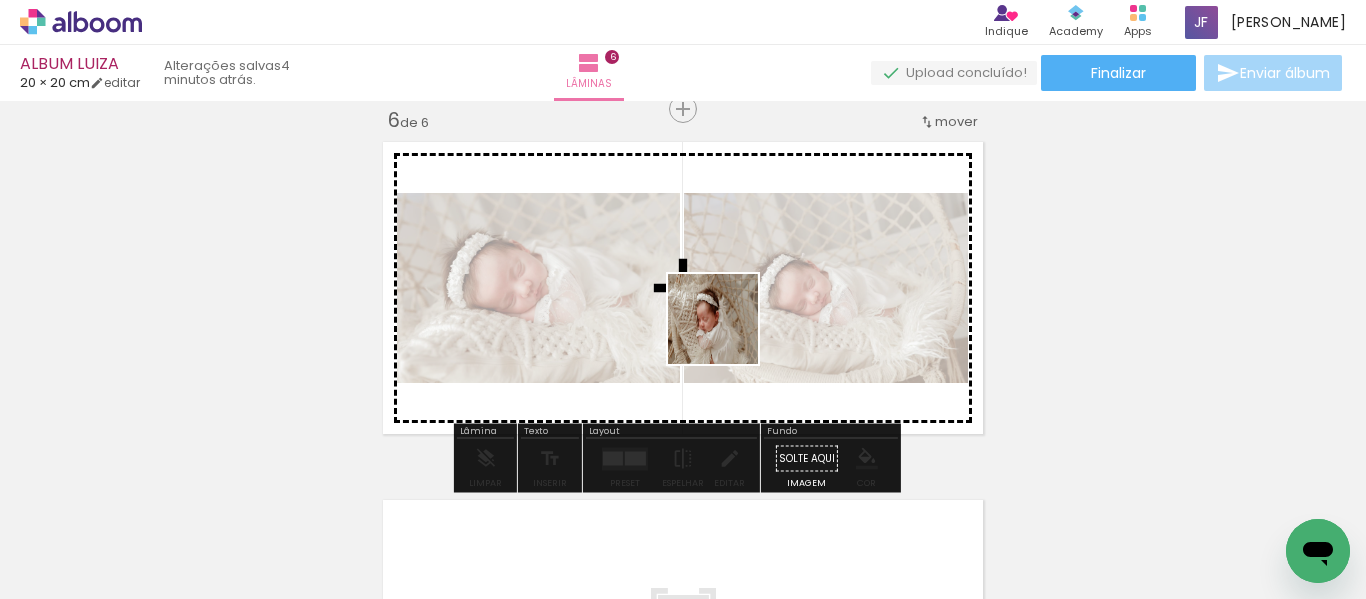 drag, startPoint x: 1142, startPoint y: 536, endPoint x: 721, endPoint y: 330, distance: 468.69714 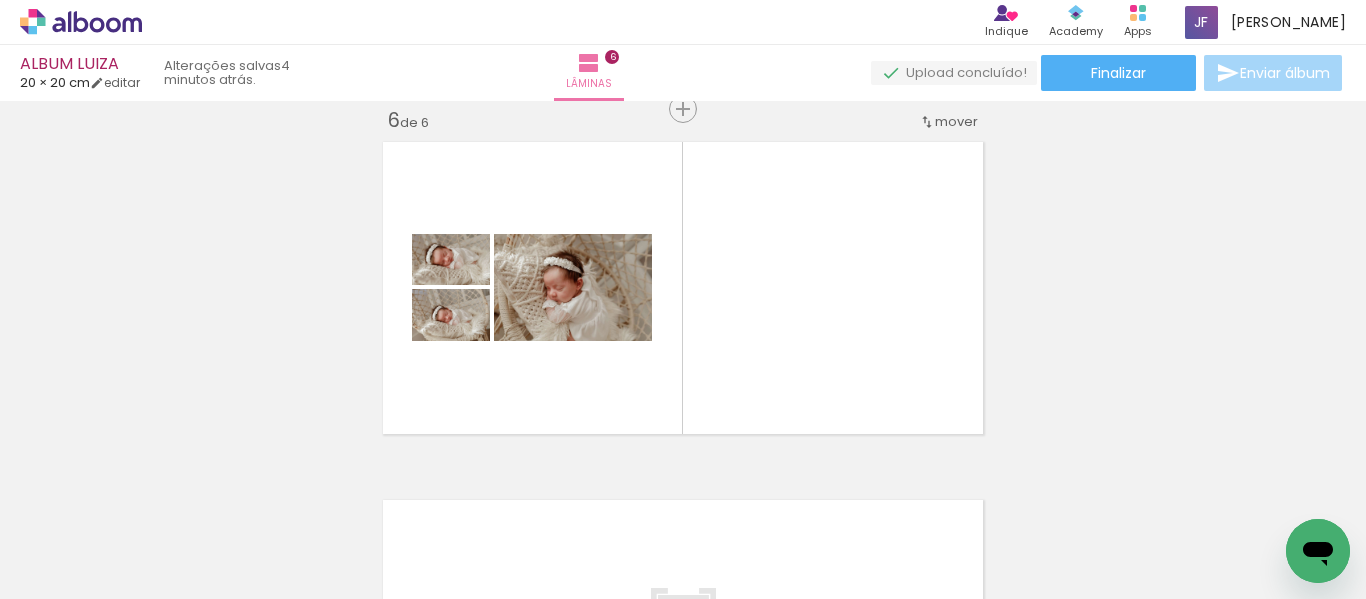 scroll, scrollTop: 0, scrollLeft: 3284, axis: horizontal 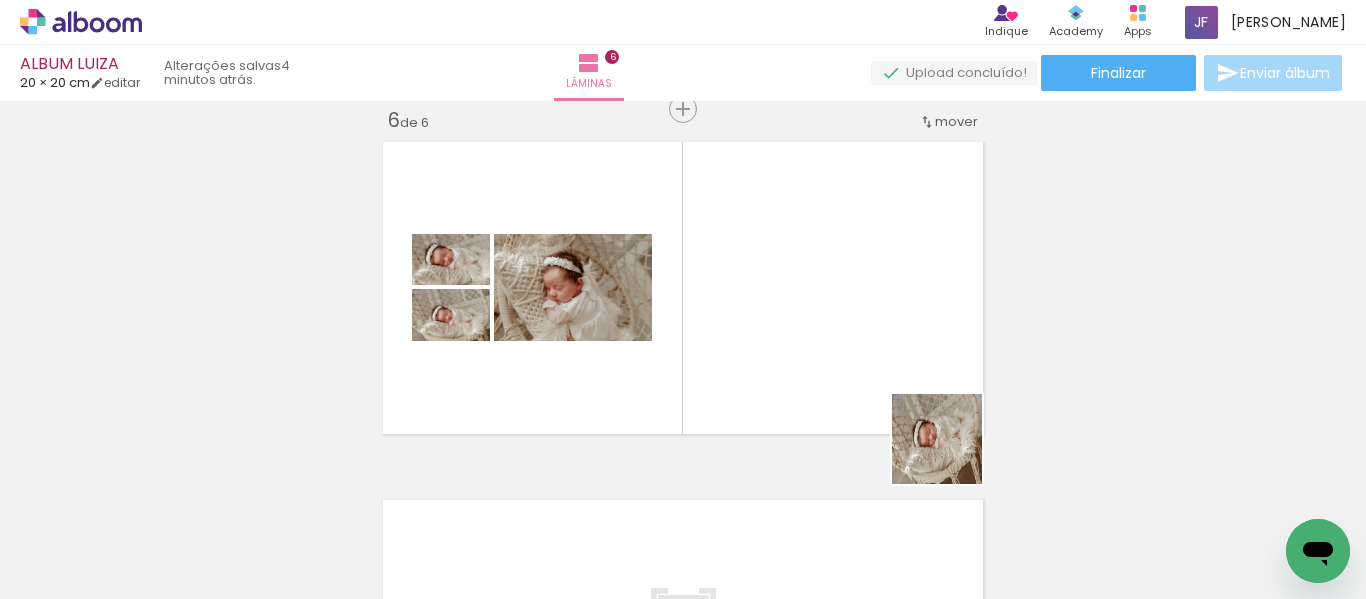 drag, startPoint x: 1064, startPoint y: 541, endPoint x: 935, endPoint y: 453, distance: 156.15697 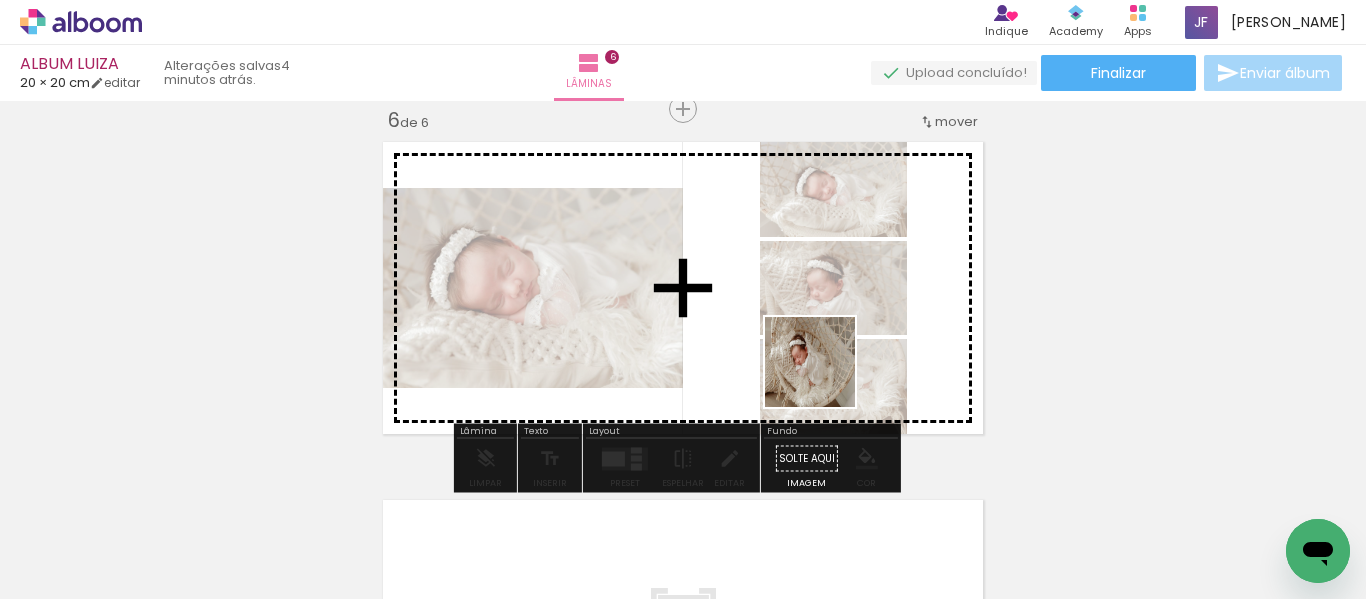 drag, startPoint x: 974, startPoint y: 548, endPoint x: 822, endPoint y: 373, distance: 231.79517 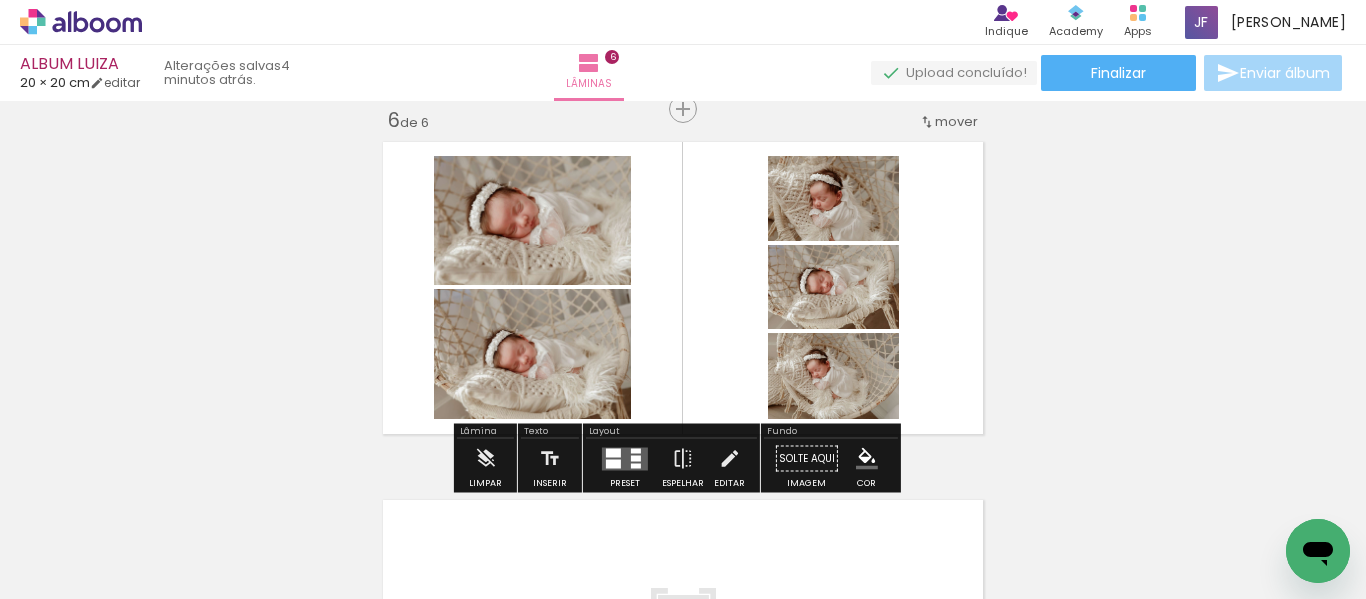 click at bounding box center (636, 465) 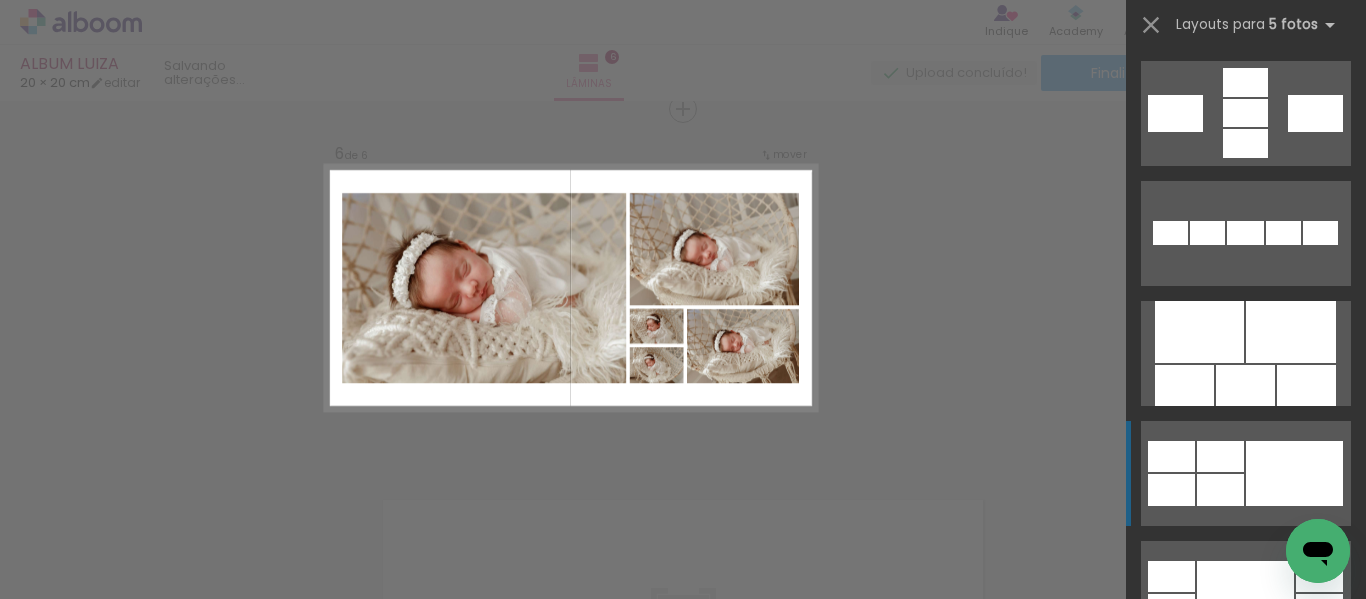 scroll, scrollTop: 1177, scrollLeft: 0, axis: vertical 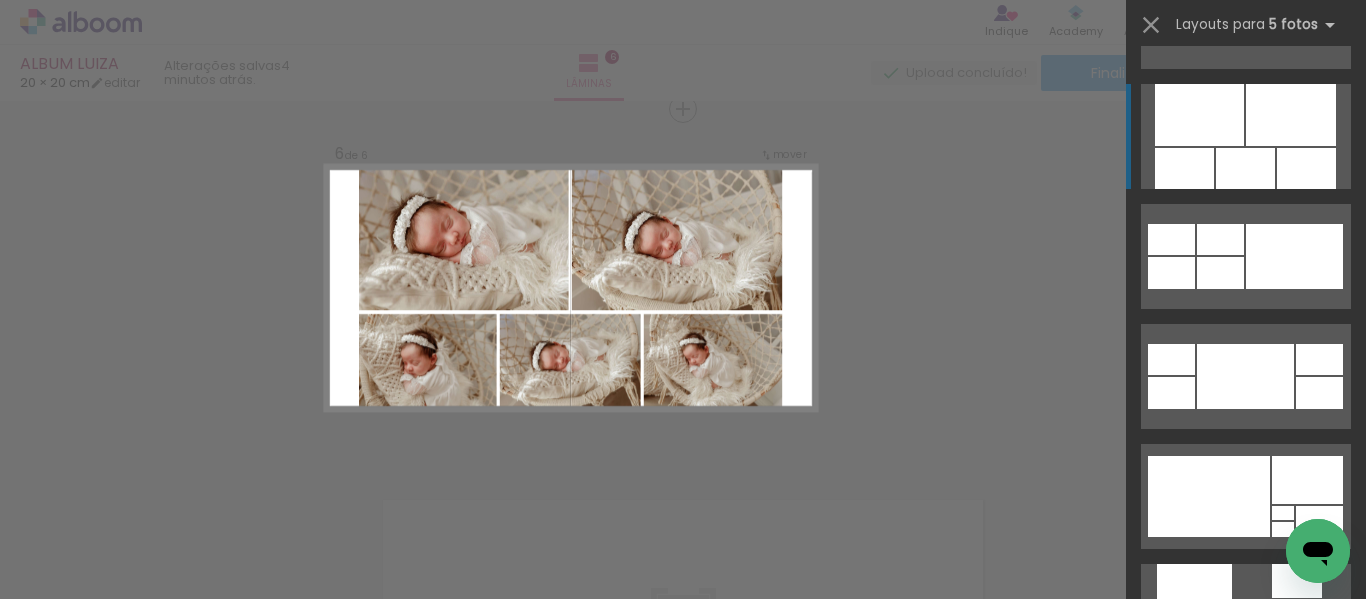 click at bounding box center [1194, 589] 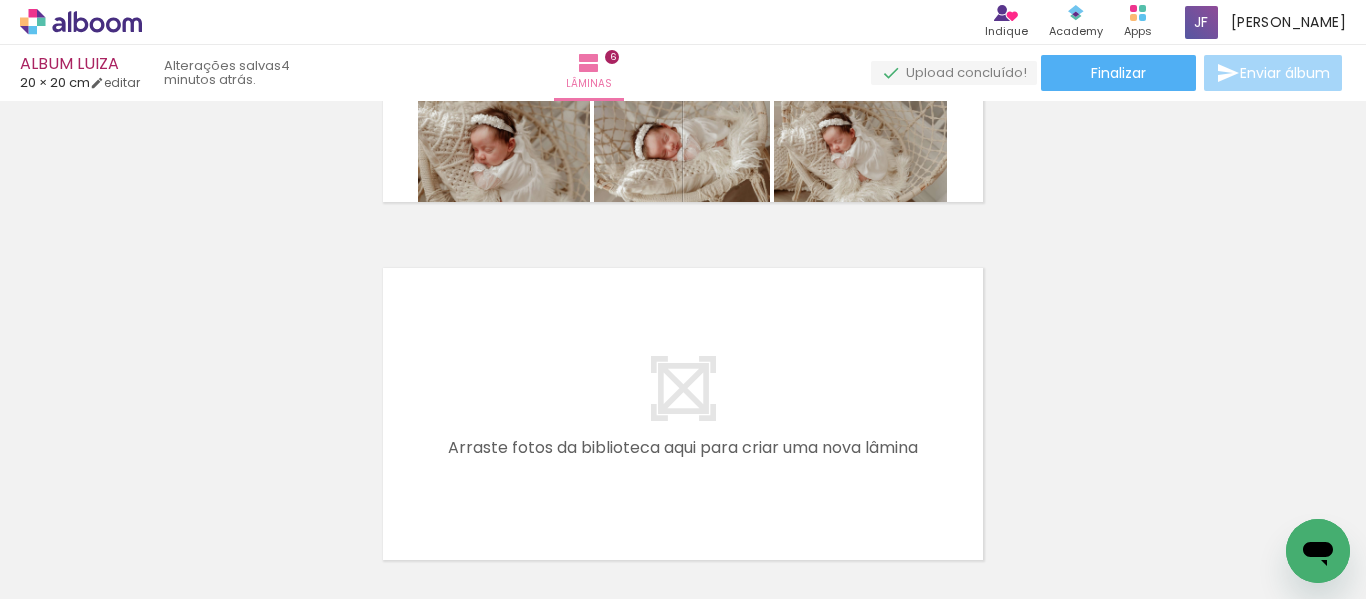 scroll, scrollTop: 2211, scrollLeft: 0, axis: vertical 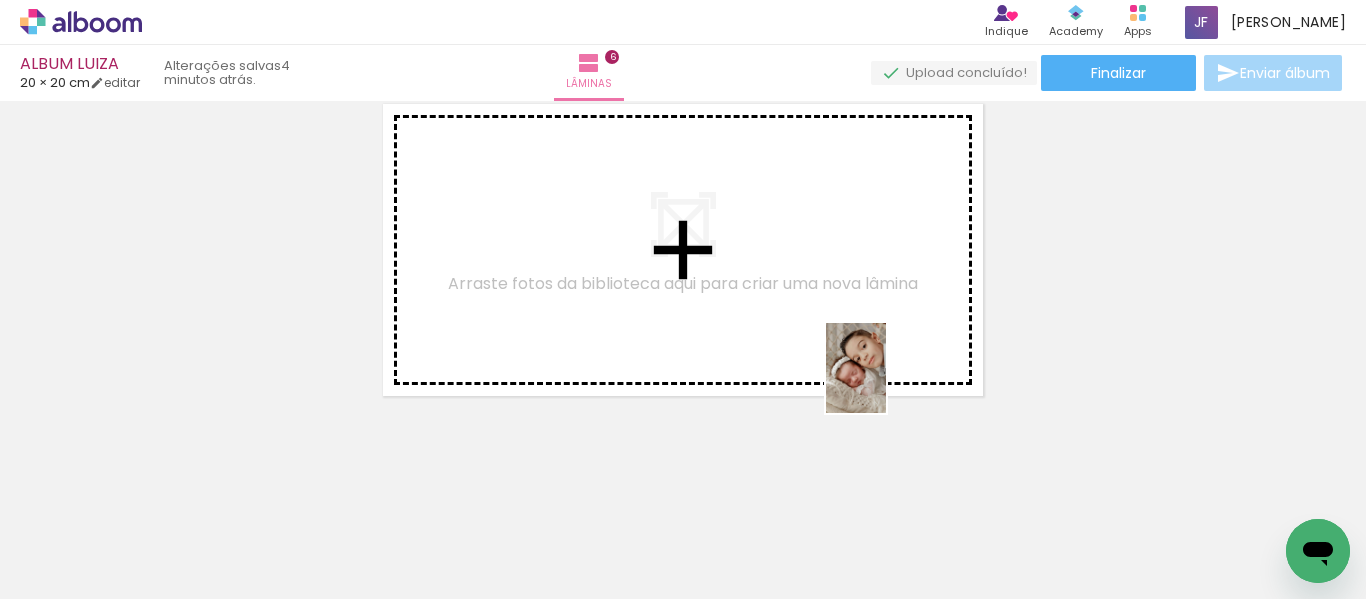 drag, startPoint x: 1178, startPoint y: 535, endPoint x: 869, endPoint y: 369, distance: 350.7663 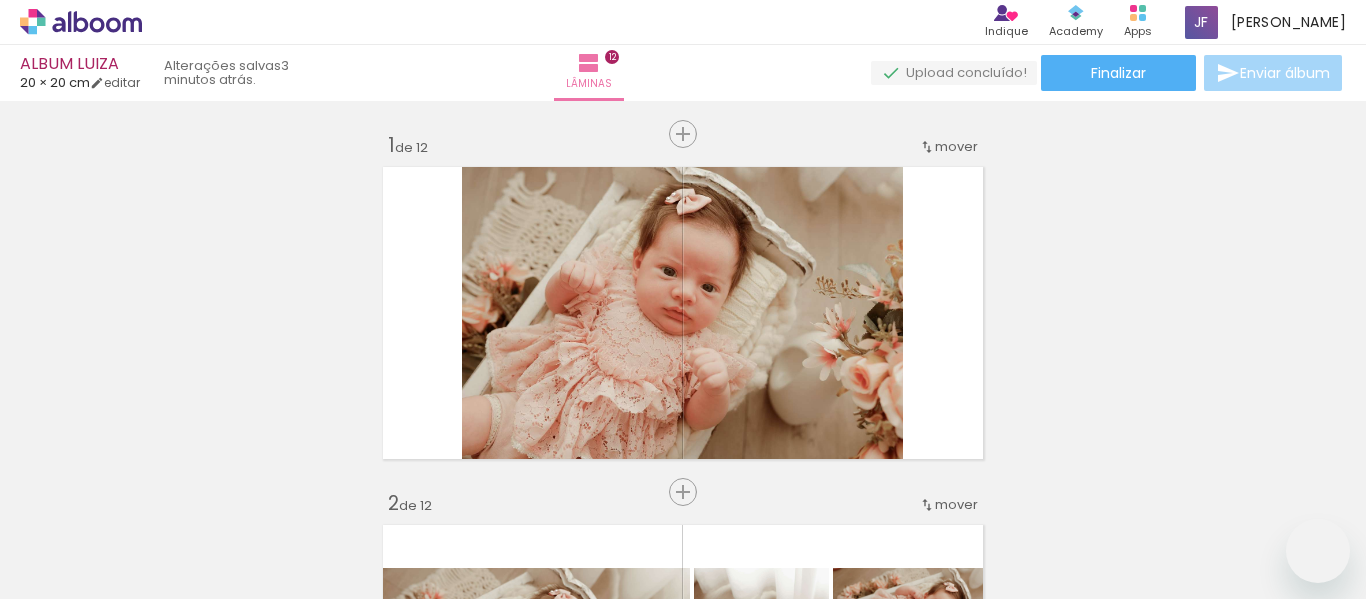 scroll, scrollTop: 0, scrollLeft: 0, axis: both 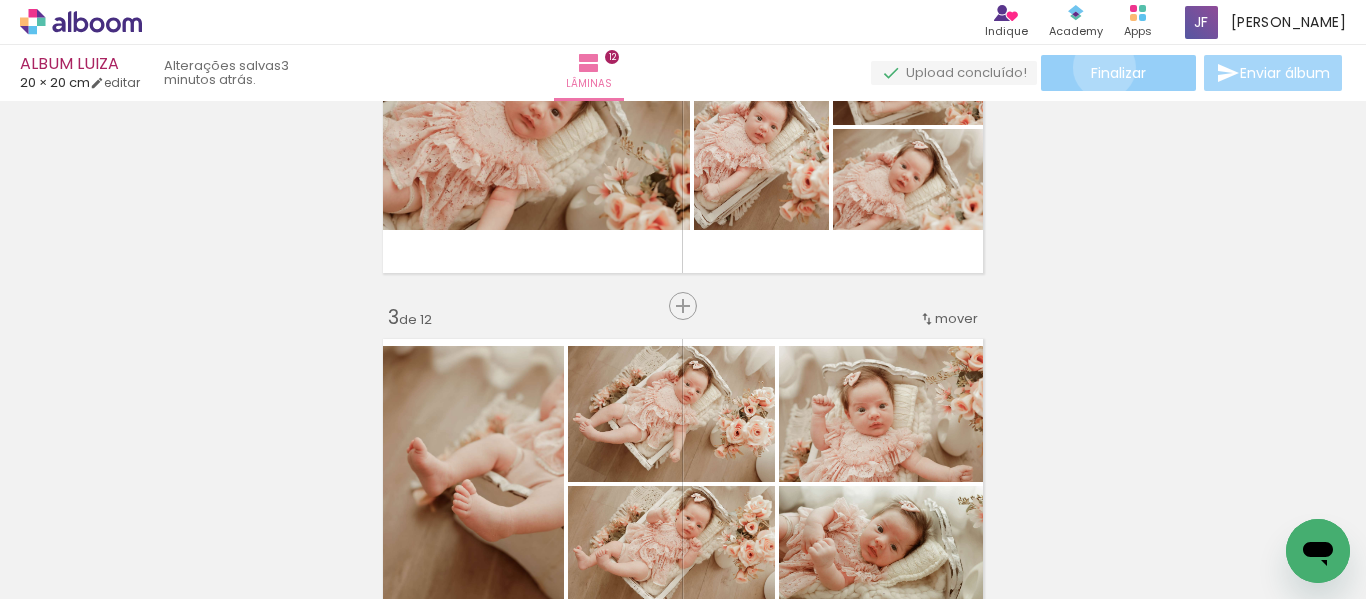 click on "Finalizar" 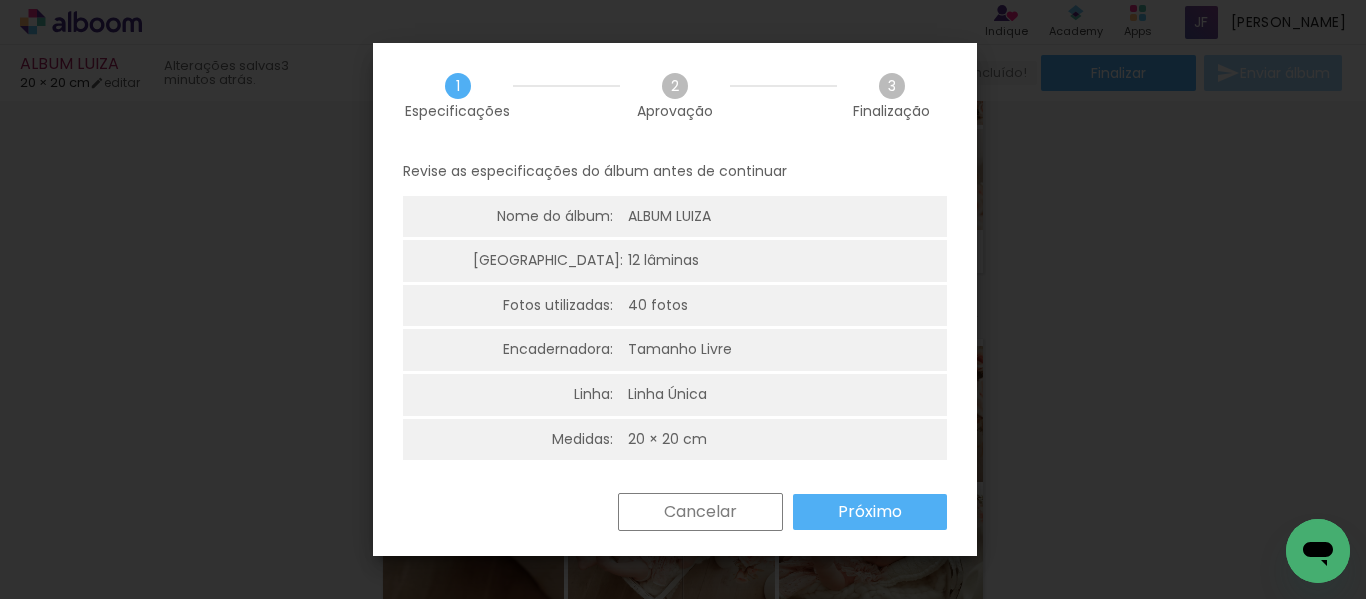 click on "Próximo" at bounding box center [0, 0] 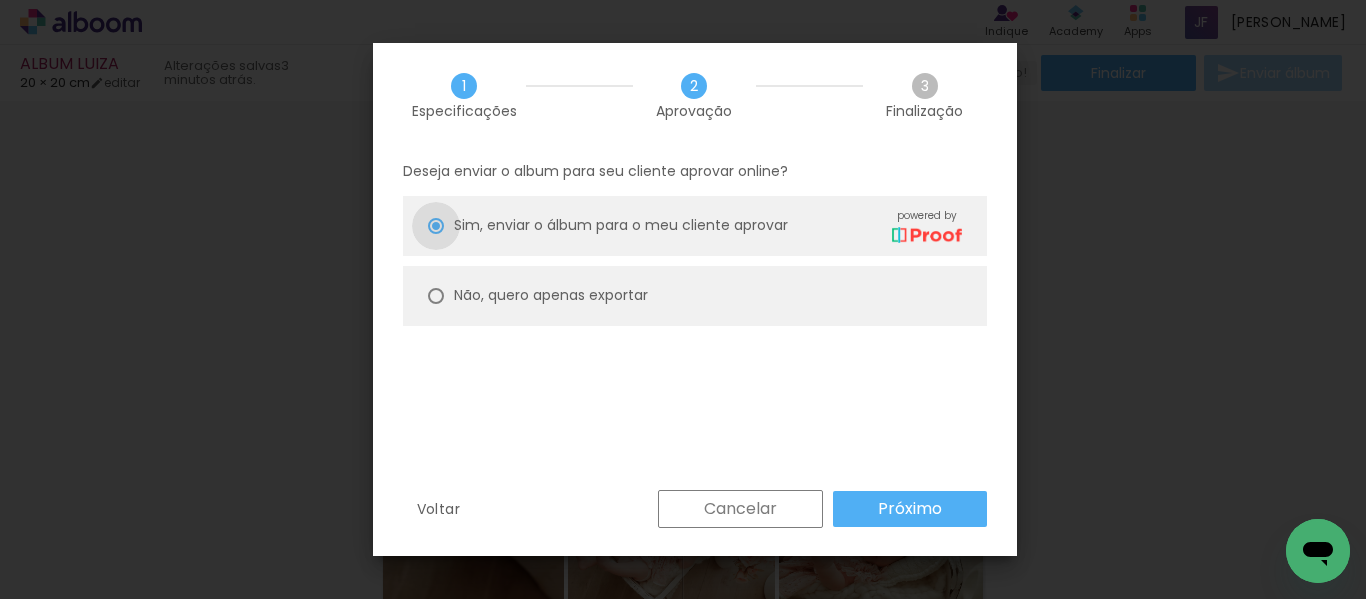 click on "Sim, enviar o álbum para o meu cliente aprovar powered by Não, quero apenas exportar" at bounding box center (695, 266) 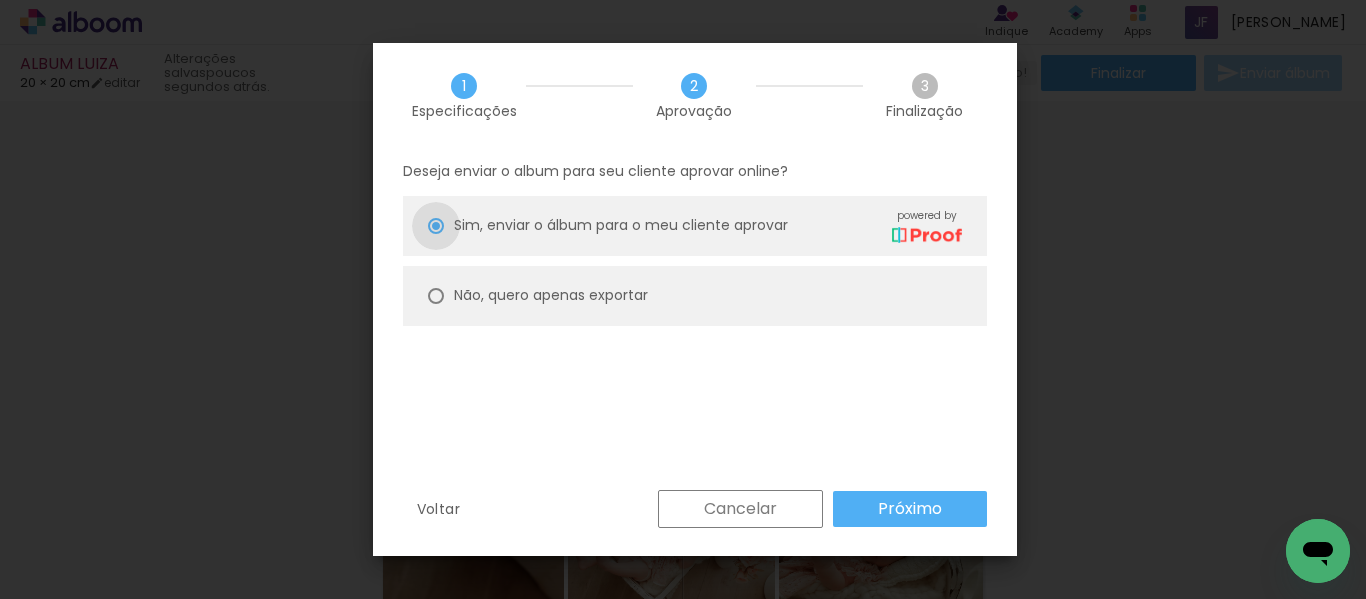 click on "Não, quero apenas exportar" at bounding box center [695, 296] 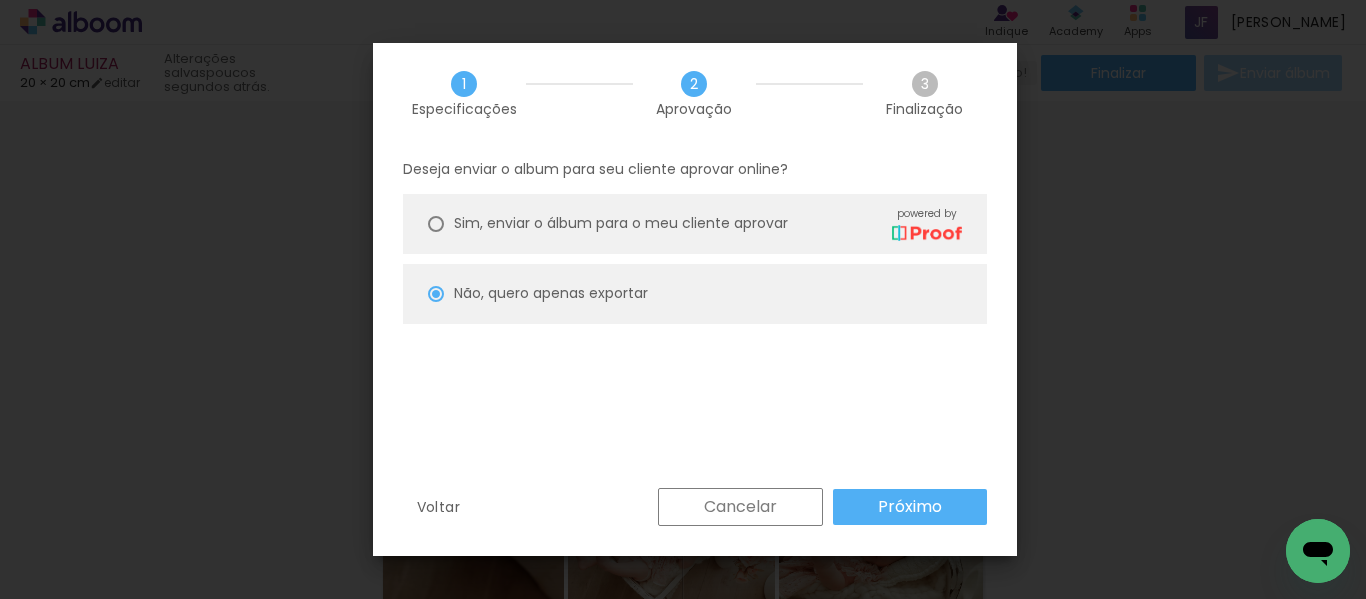 scroll, scrollTop: 2, scrollLeft: 0, axis: vertical 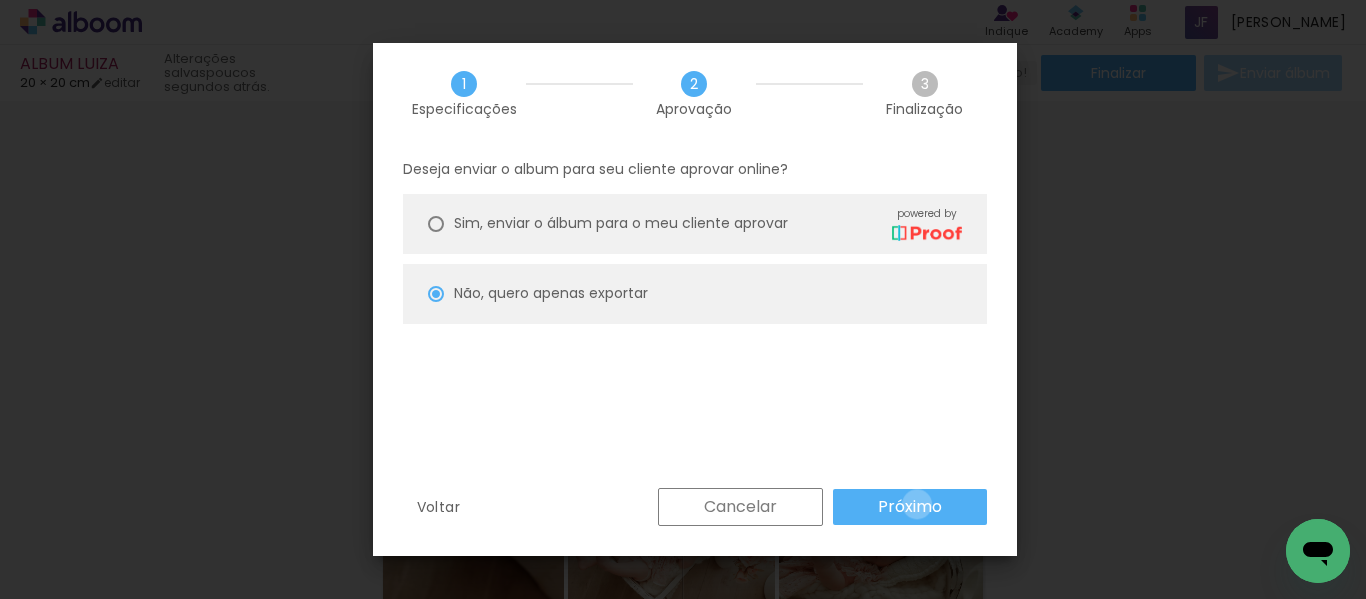 click on "Próximo" at bounding box center (0, 0) 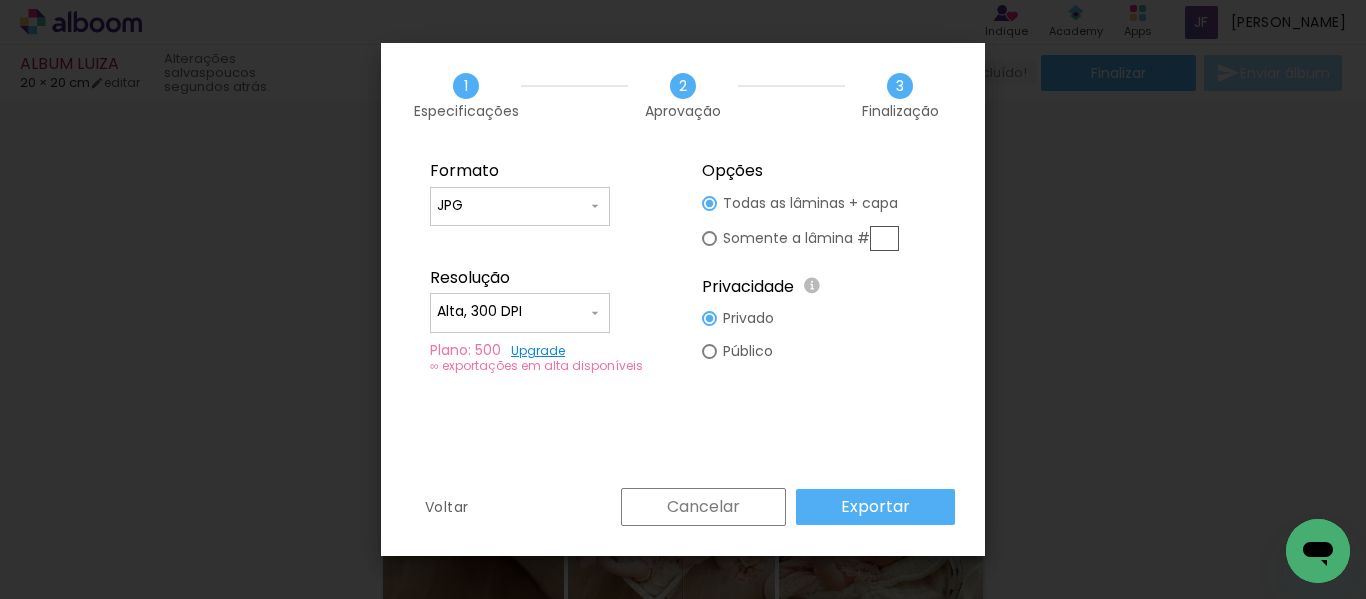 click at bounding box center [520, 216] 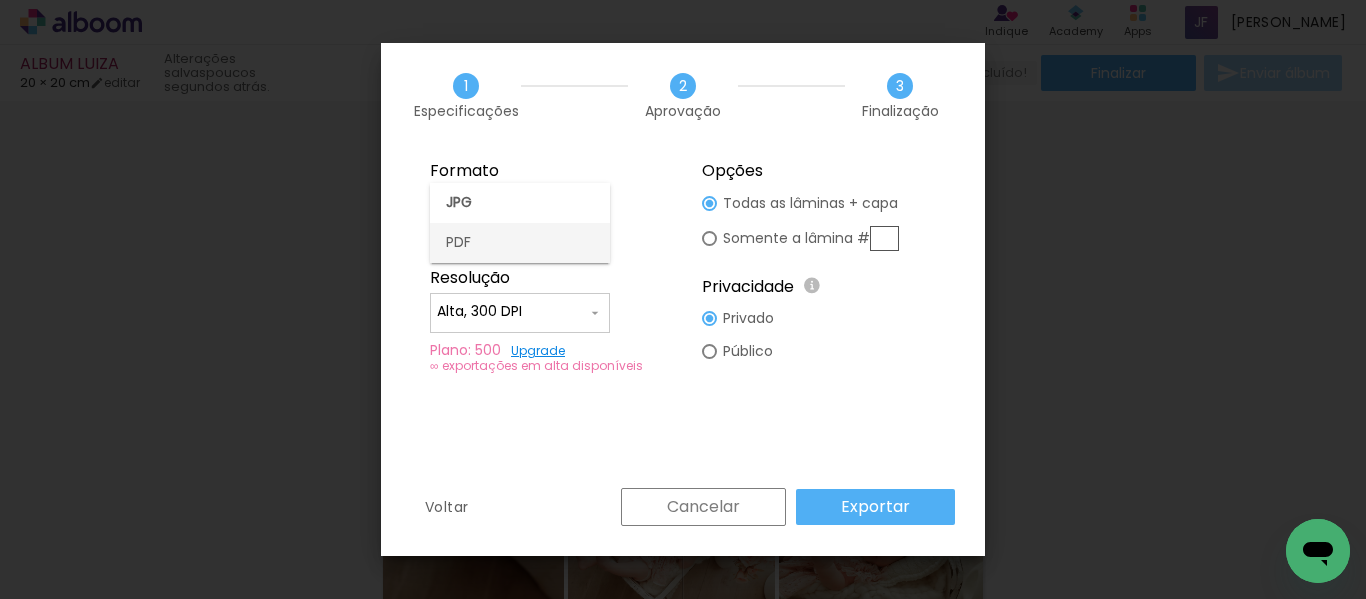 click on "PDF" at bounding box center [520, 243] 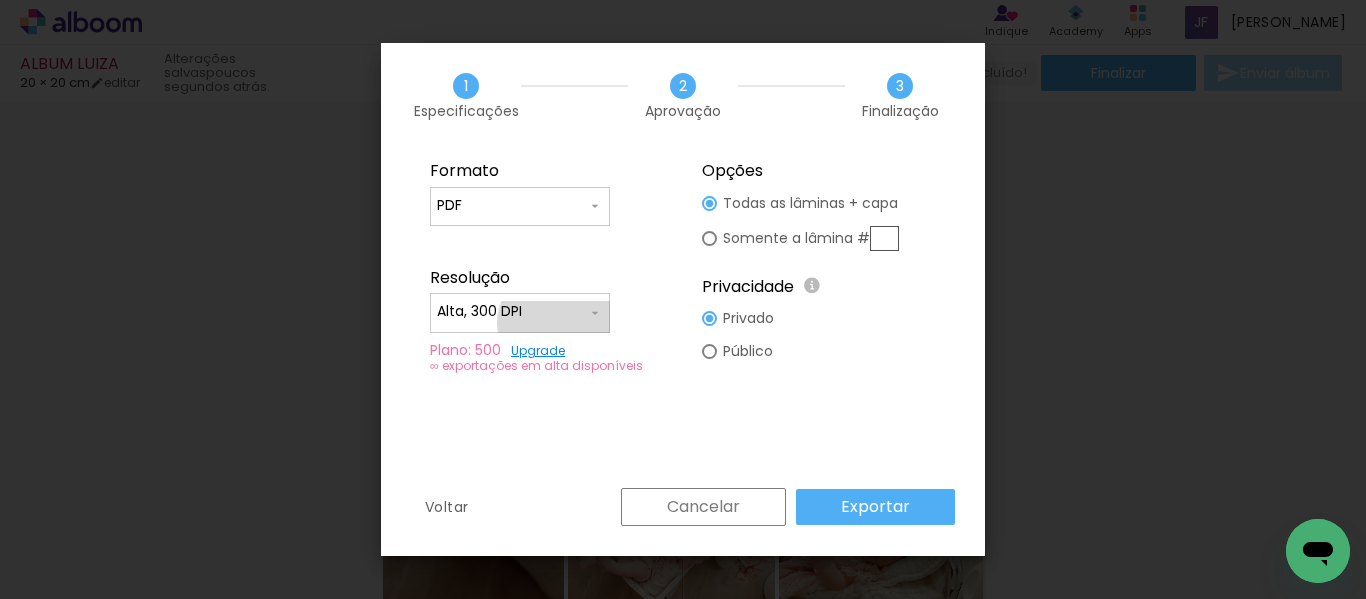 click at bounding box center (520, 323) 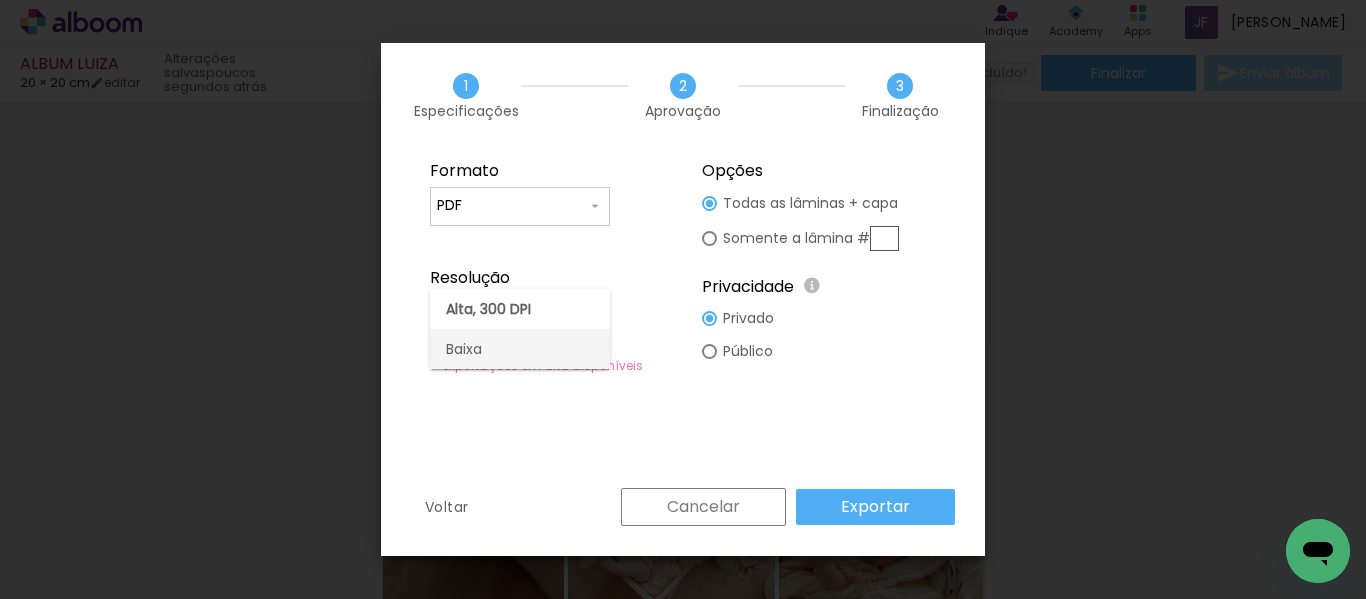 click on "Baixa" at bounding box center (520, 349) 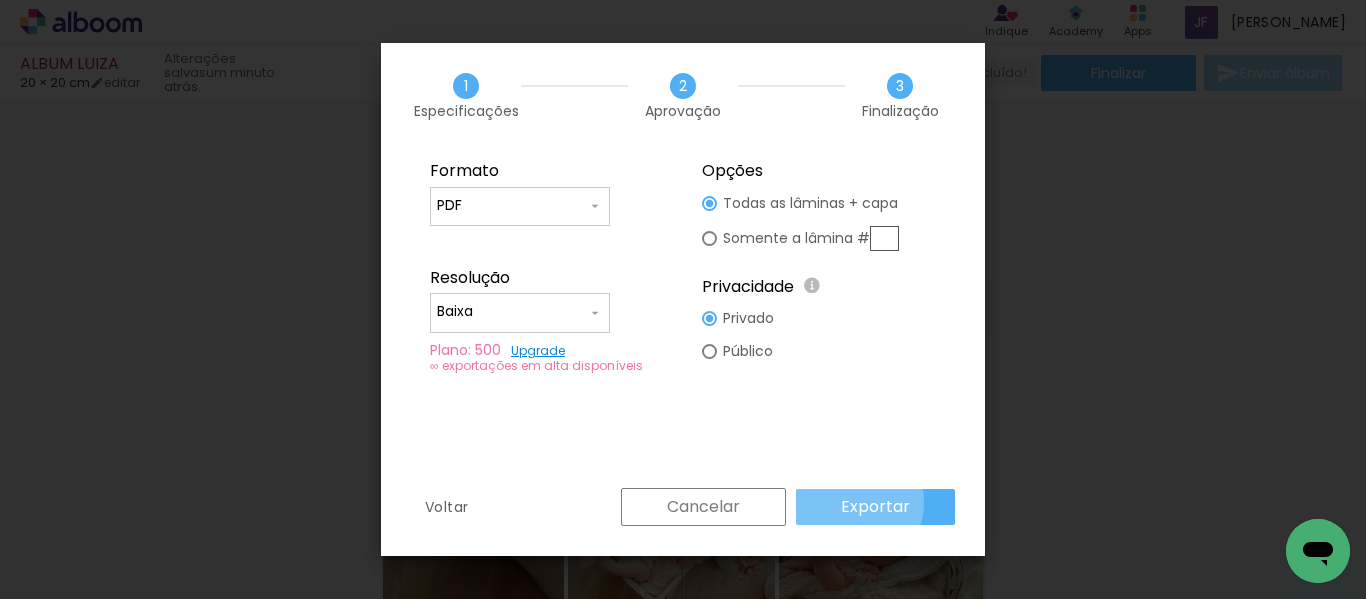 click on "Exportar" at bounding box center [0, 0] 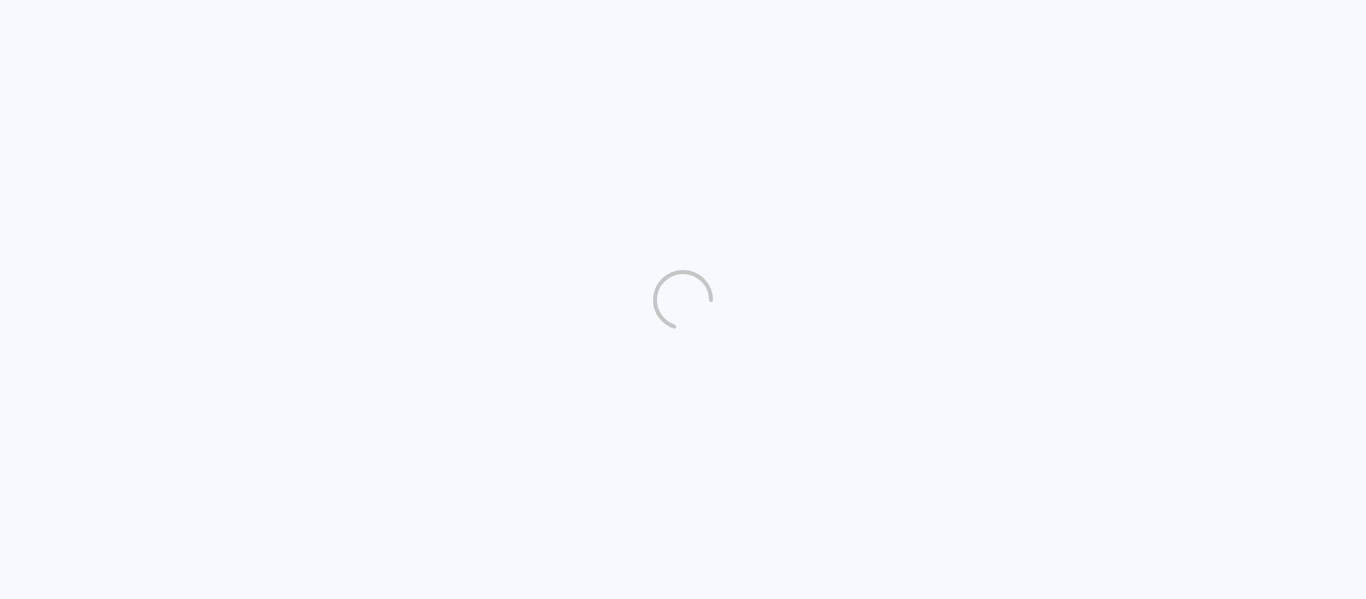 scroll, scrollTop: 0, scrollLeft: 0, axis: both 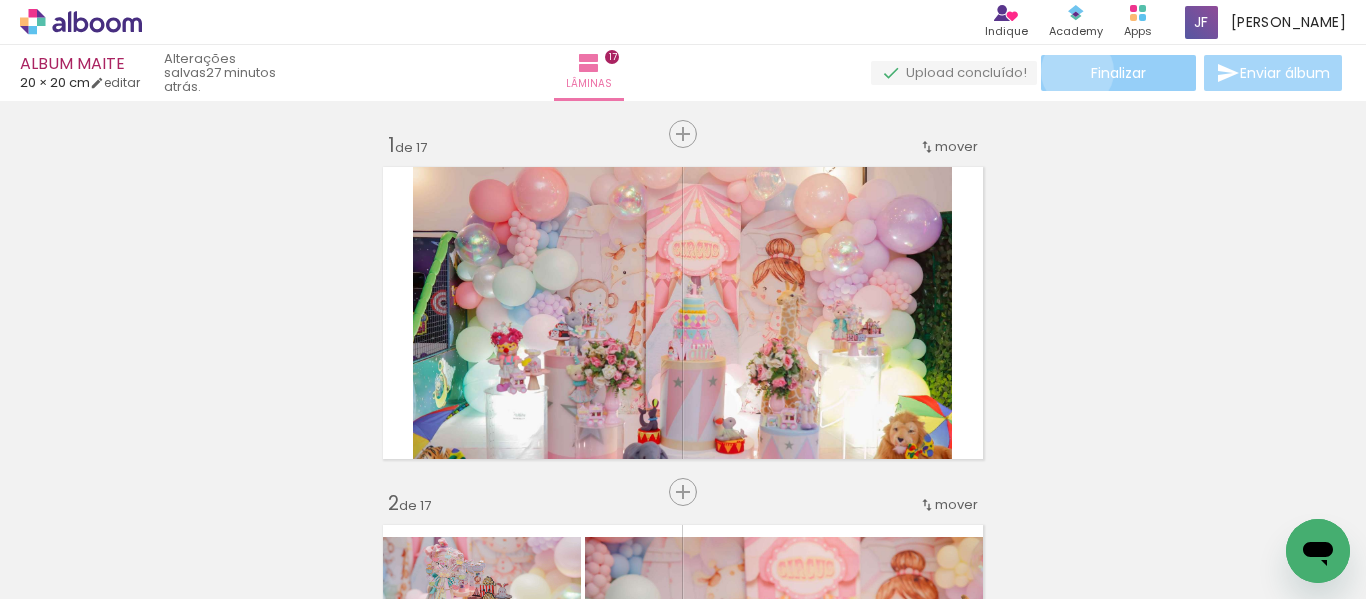 click on "Finalizar" 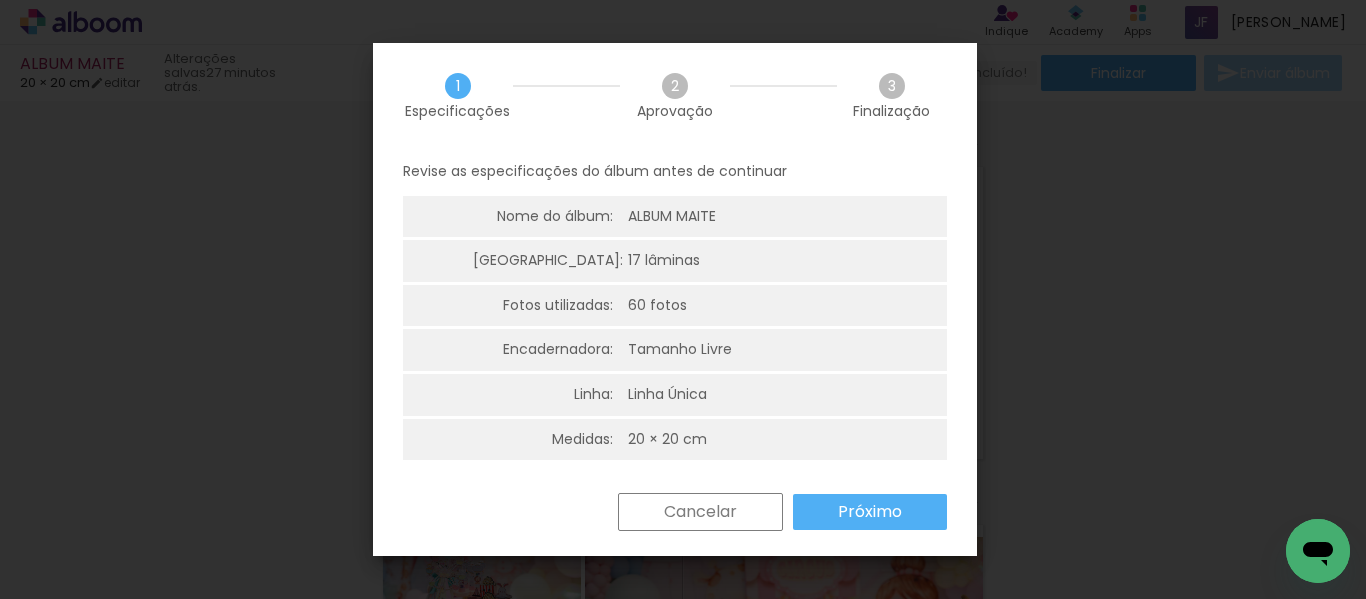 click on "Próximo" at bounding box center [0, 0] 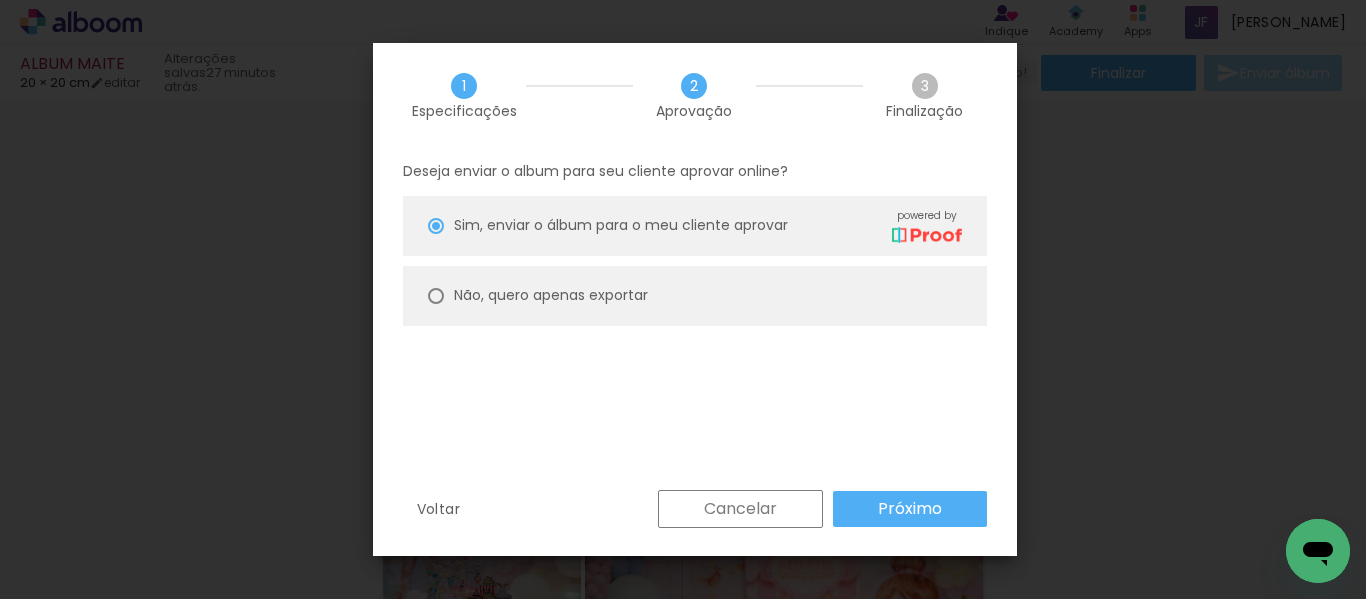 click on "Não, quero apenas exportar" at bounding box center [695, 296] 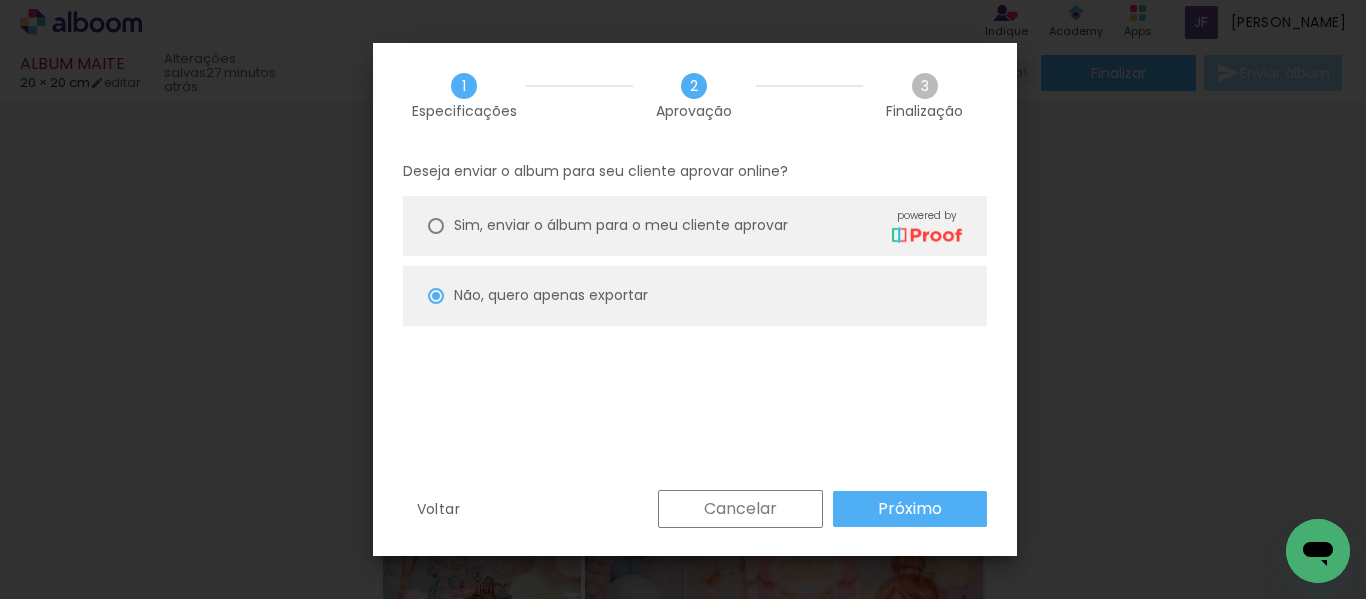 click on "Próximo" at bounding box center (0, 0) 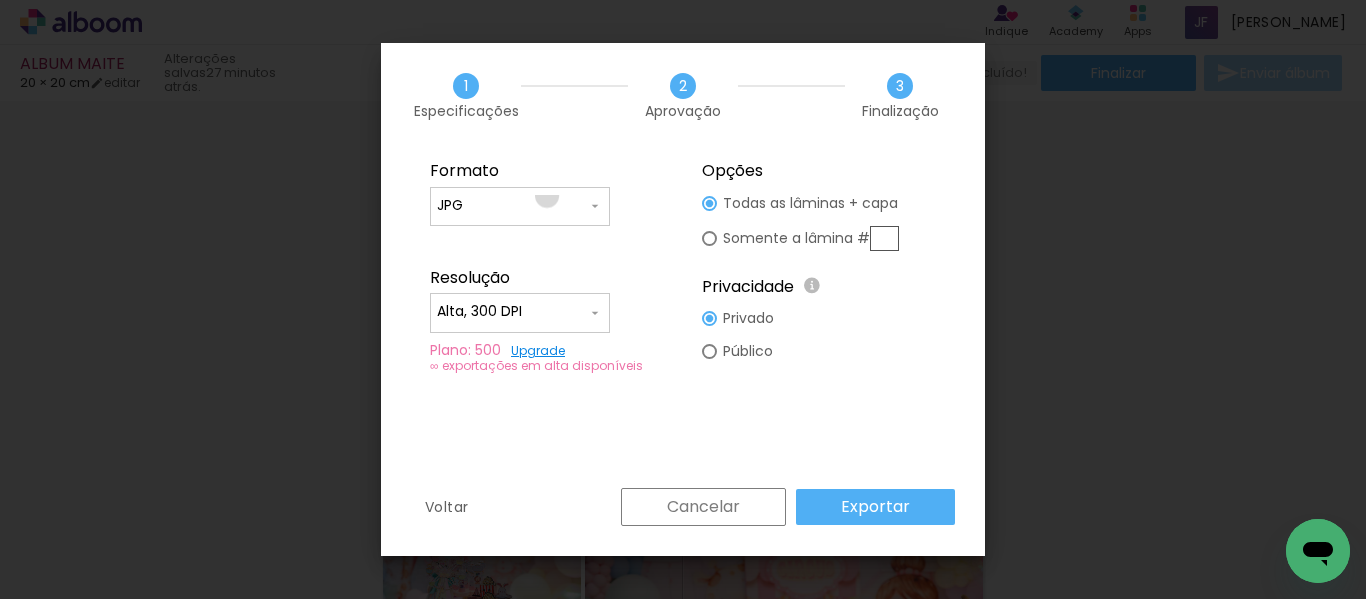 click on "JPG" at bounding box center [512, 206] 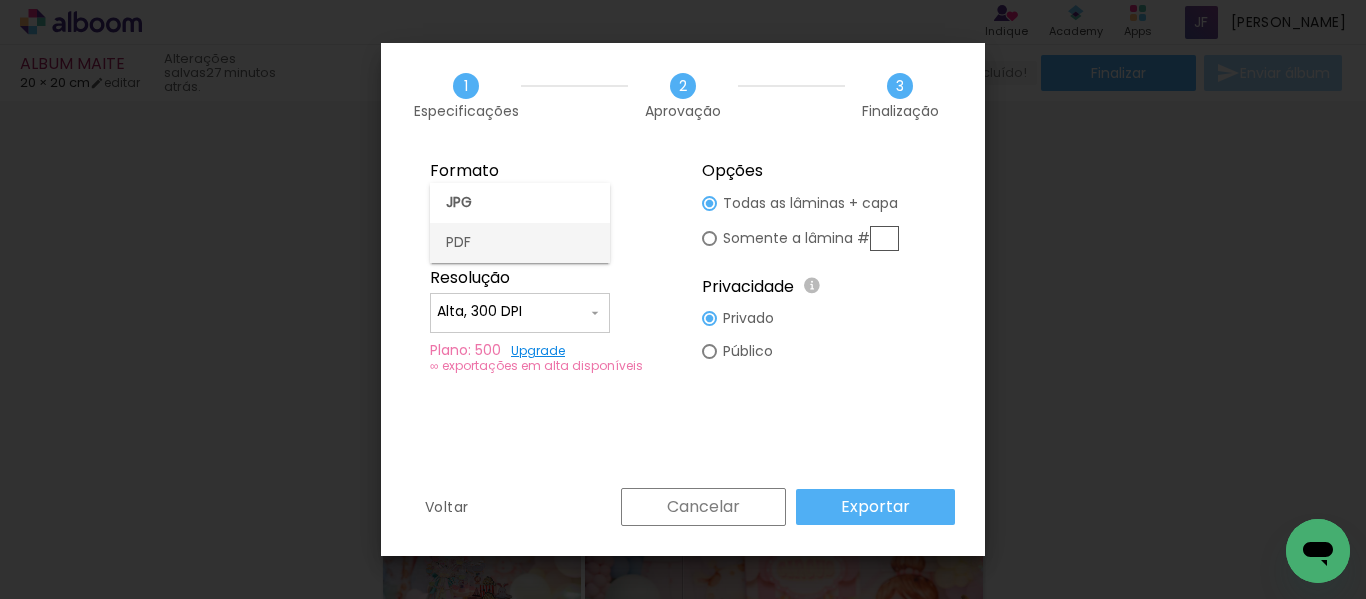 click on "PDF" at bounding box center (520, 243) 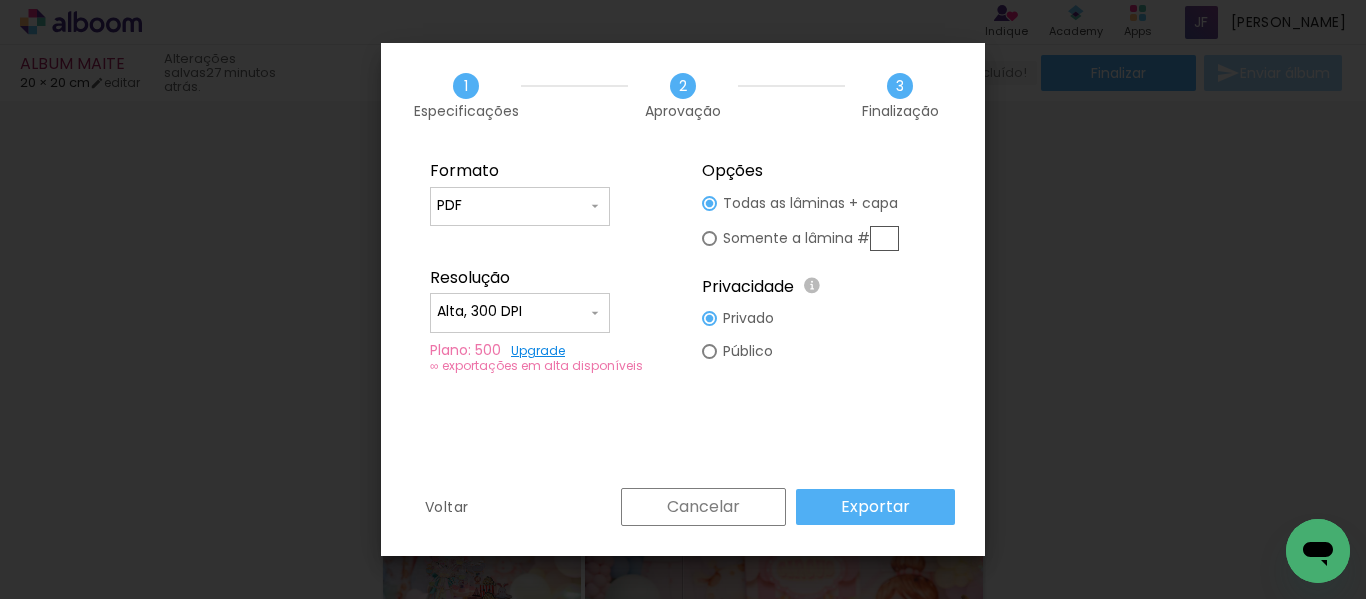 click on "Alta, 300 DPI" at bounding box center [512, 312] 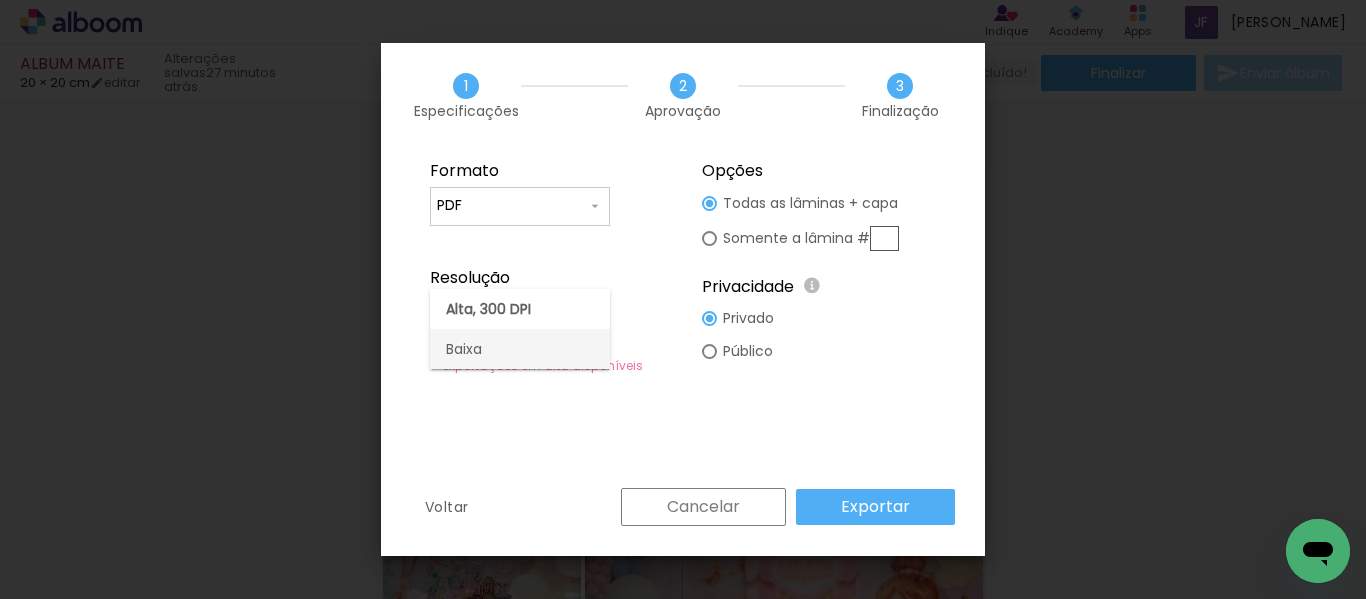 click on "Baixa" at bounding box center [520, 349] 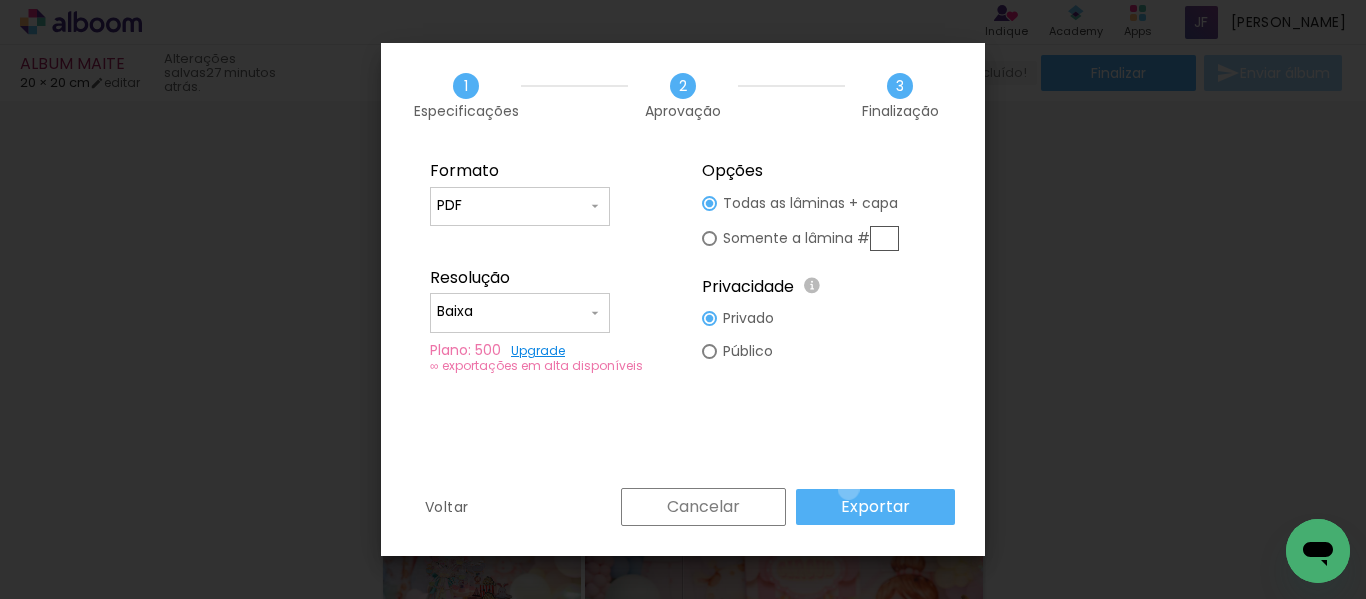 click on "Exportar" at bounding box center (875, 507) 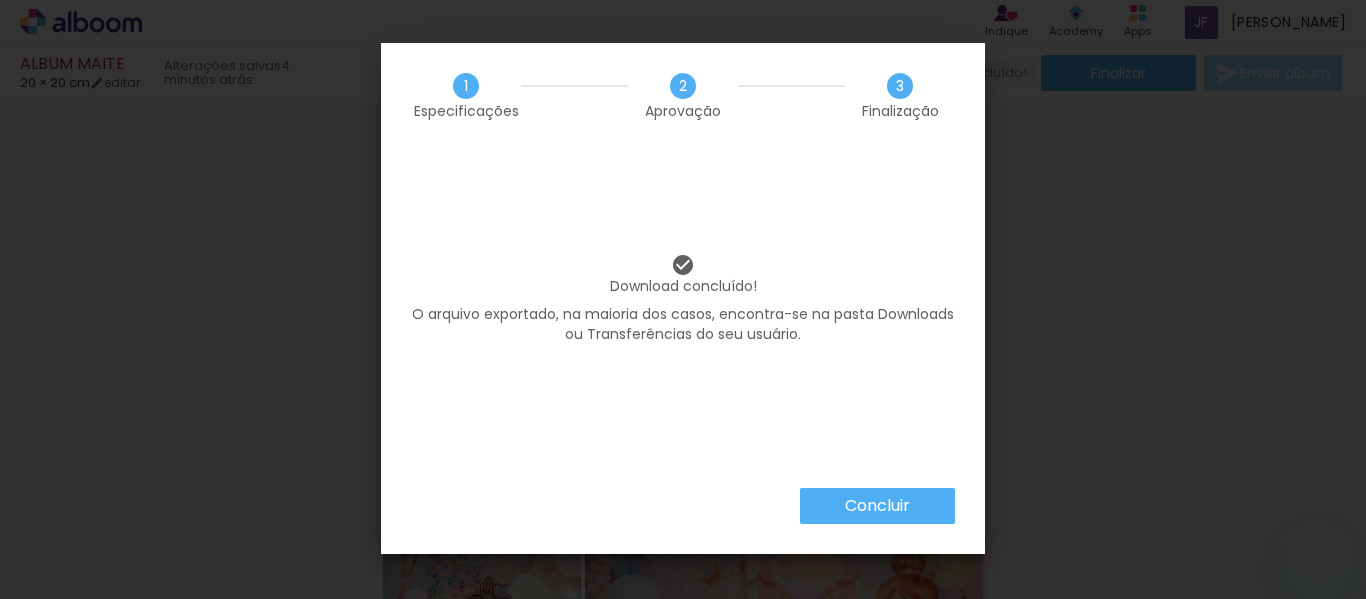 scroll, scrollTop: 0, scrollLeft: 0, axis: both 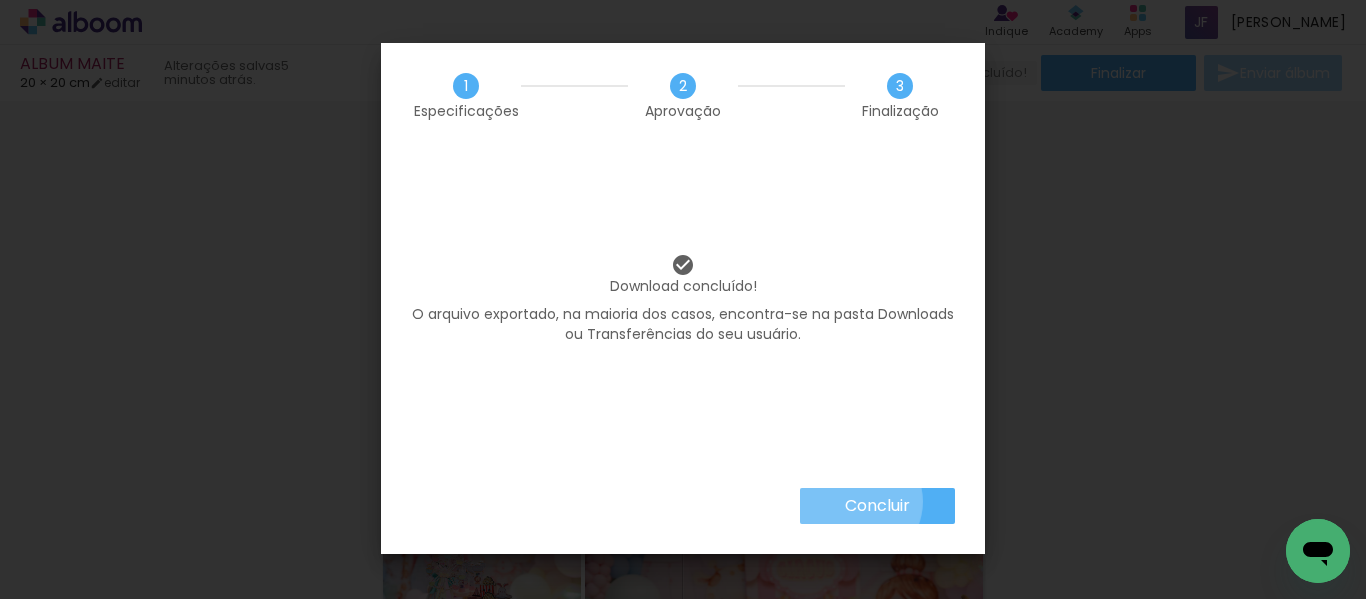 click on "Concluir" at bounding box center (0, 0) 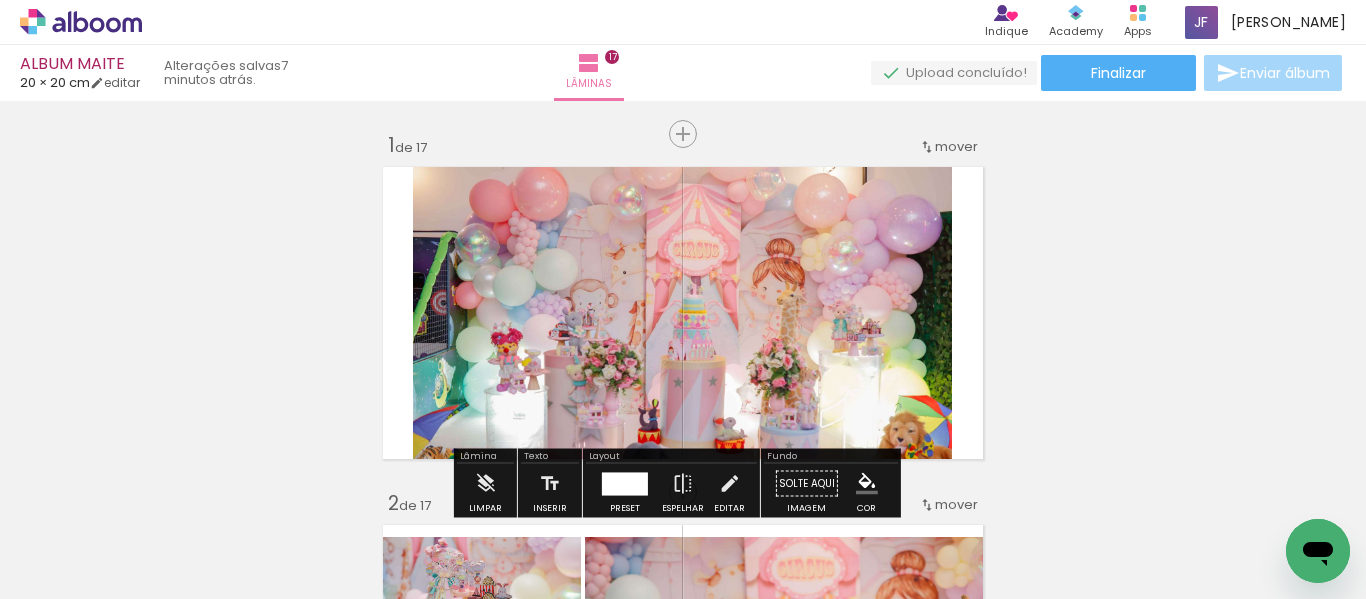 click 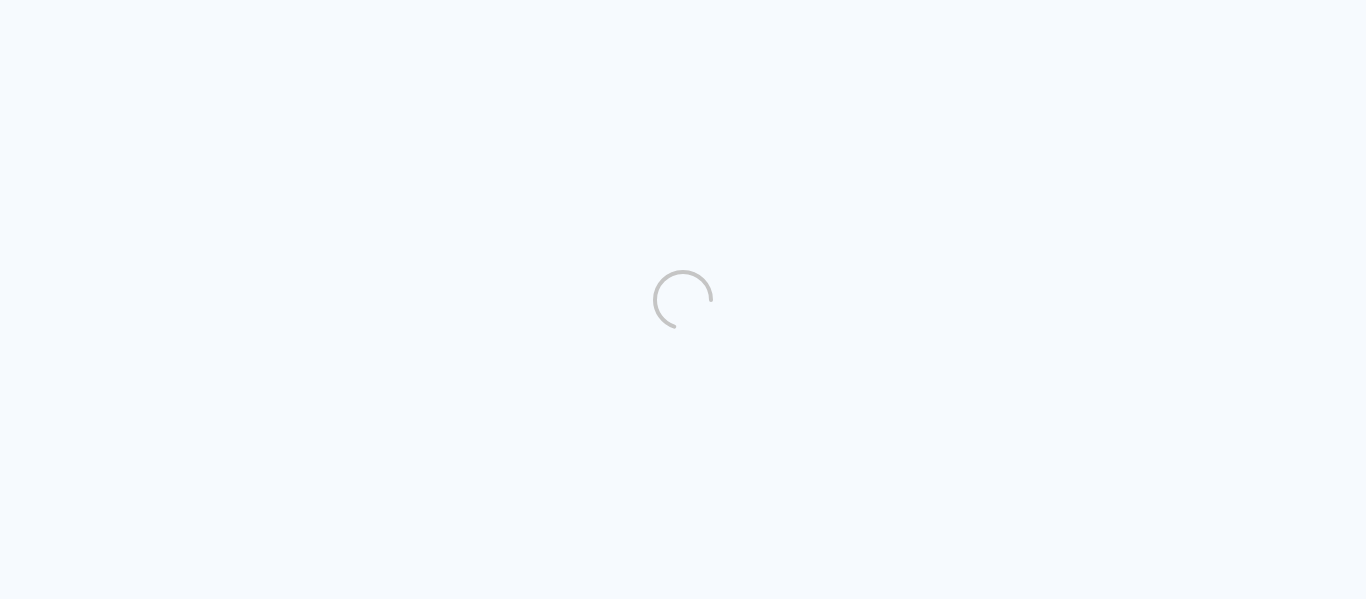 scroll, scrollTop: 0, scrollLeft: 0, axis: both 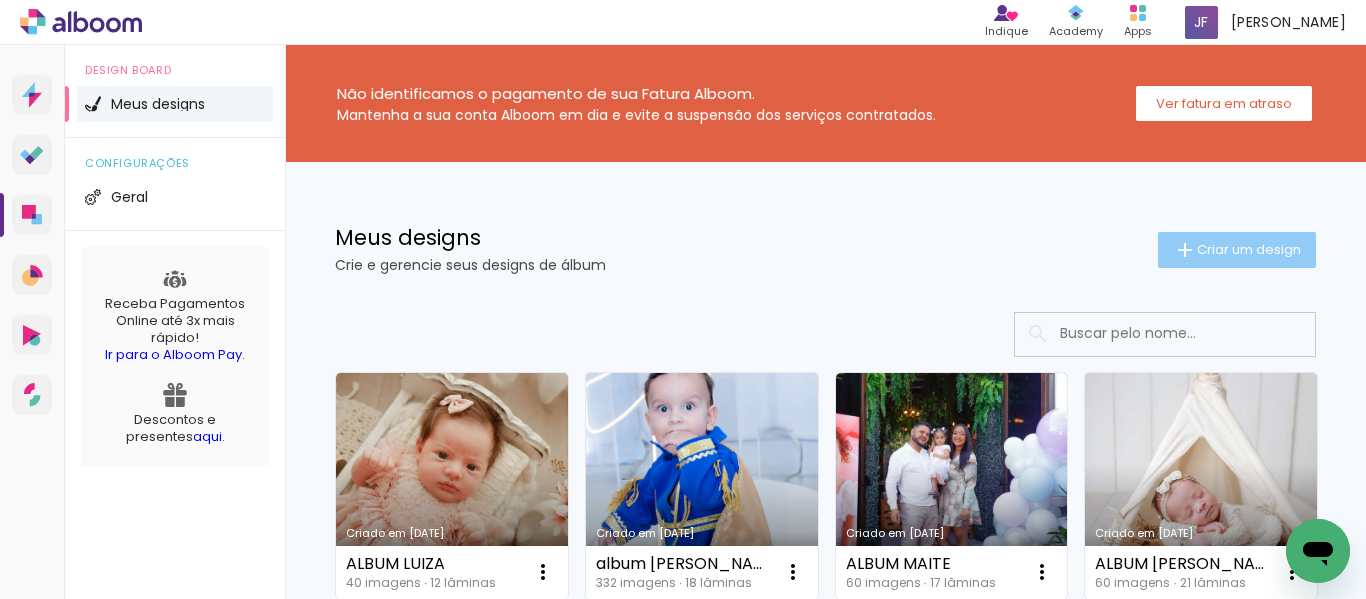 click 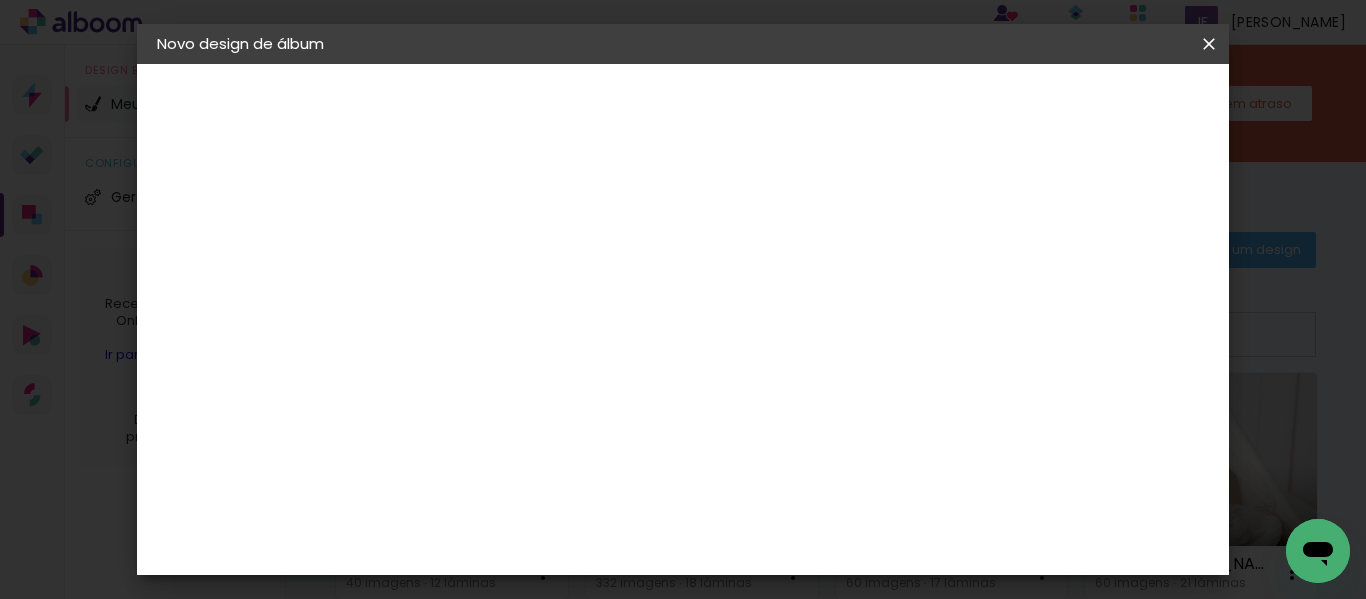 click on "Título do álbum" at bounding box center [0, 0] 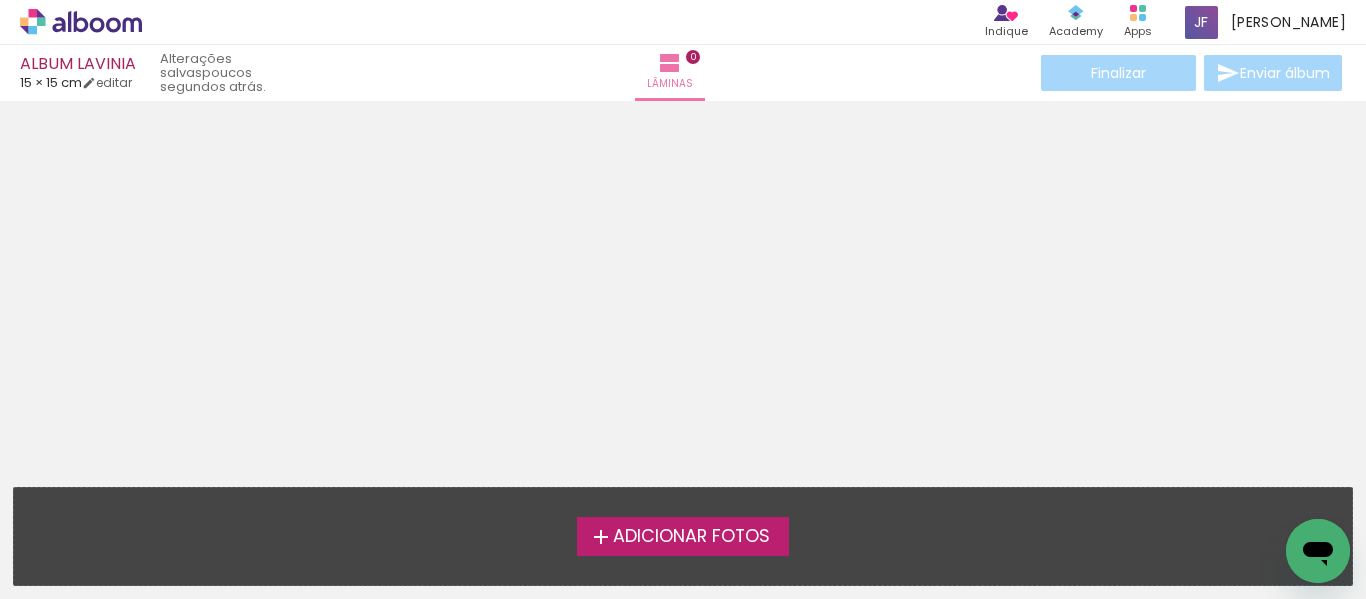 click on "Adicionar Fotos" at bounding box center (691, 537) 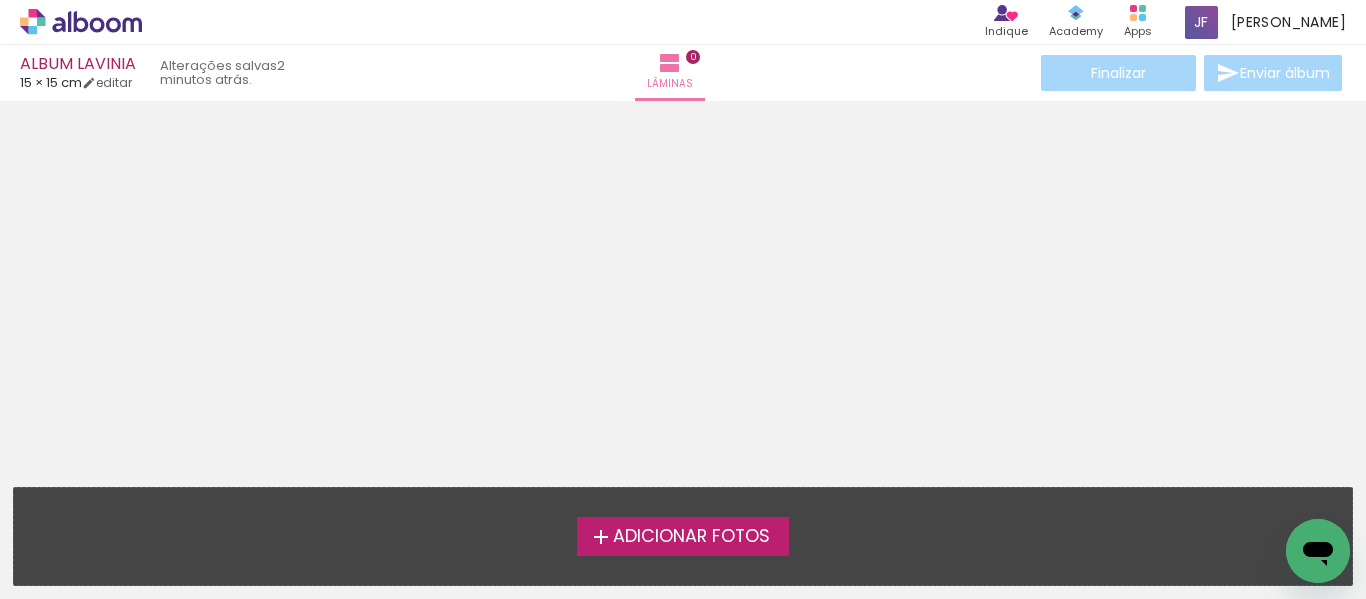 click on "Adicionar Fotos" at bounding box center (683, 536) 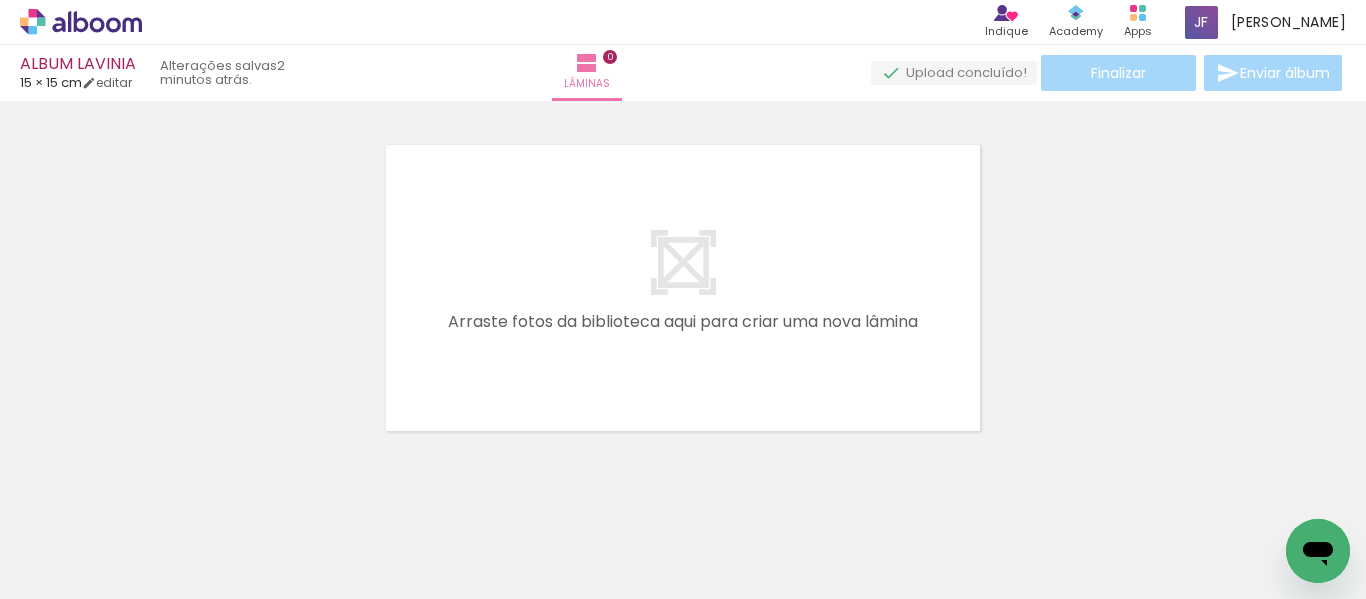 scroll, scrollTop: 25, scrollLeft: 0, axis: vertical 